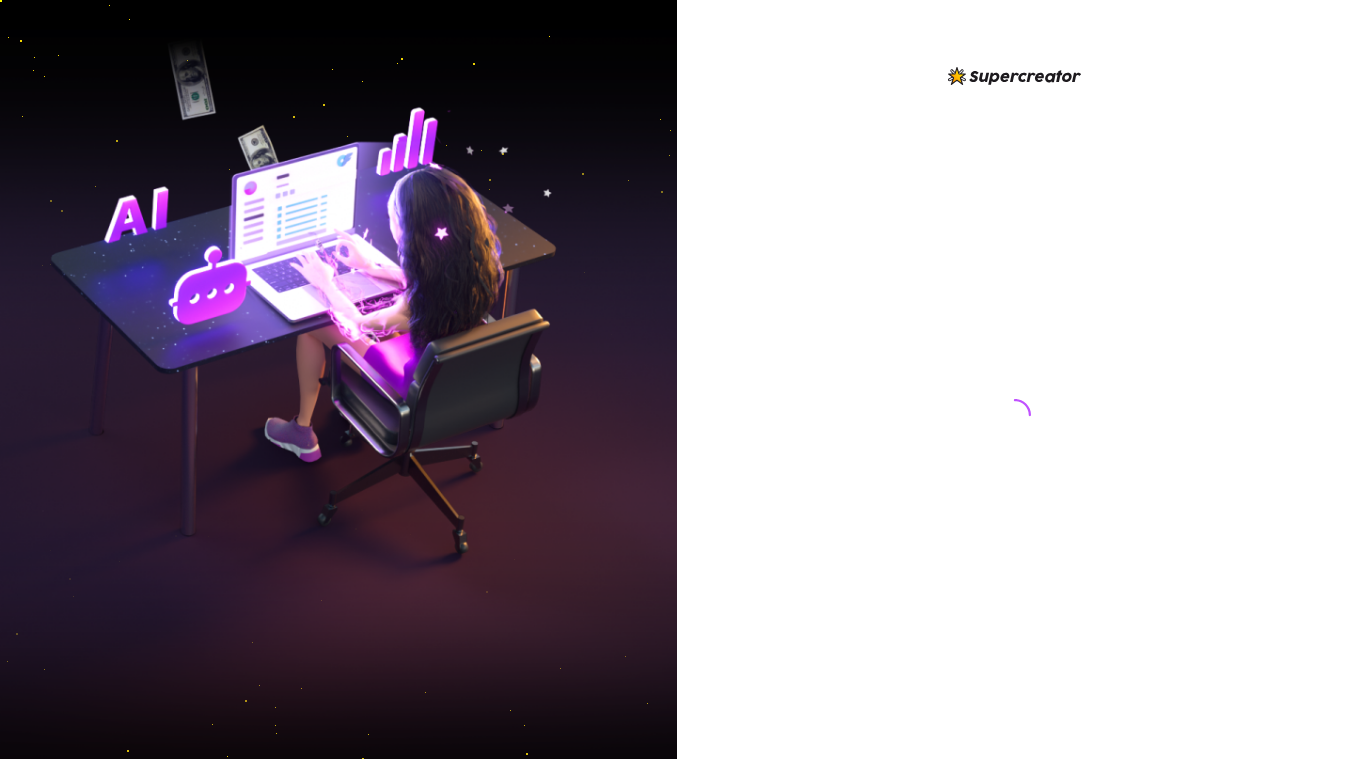 scroll, scrollTop: 0, scrollLeft: 0, axis: both 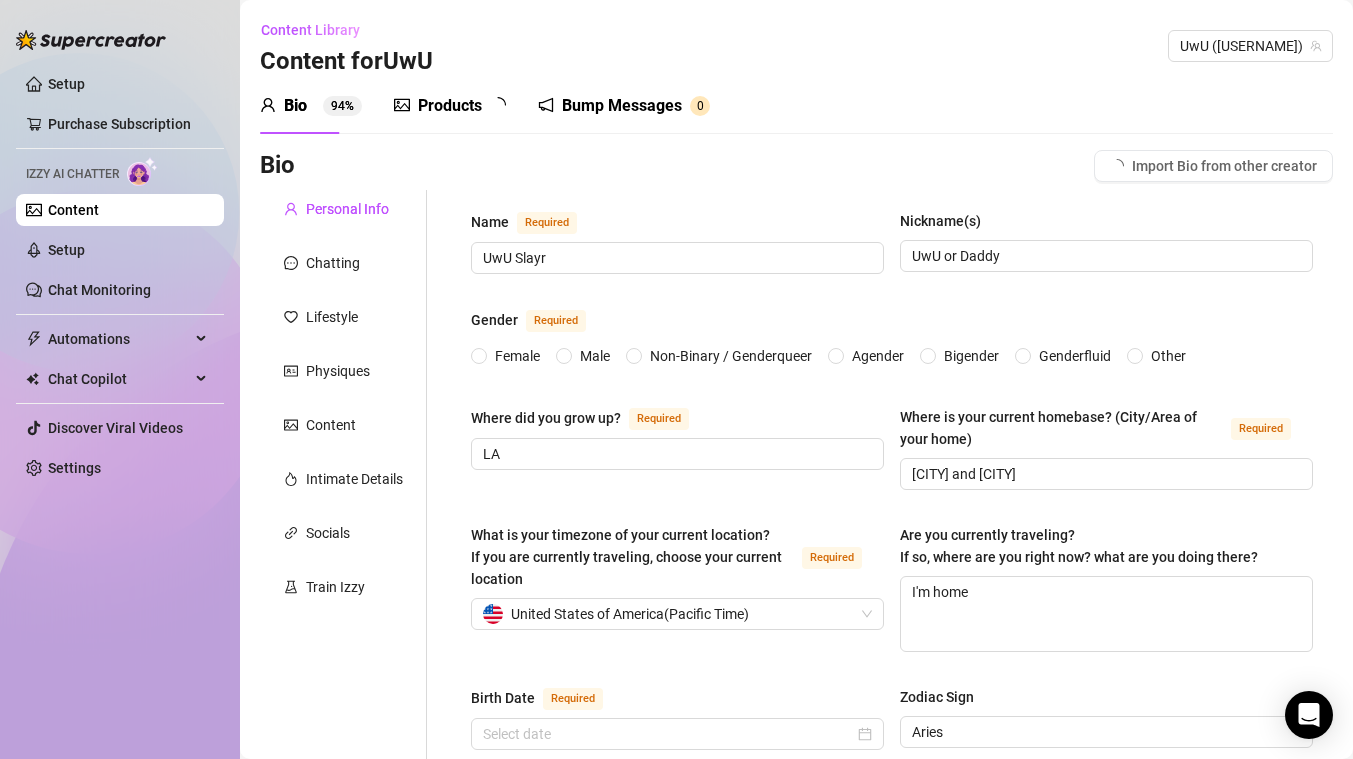 type 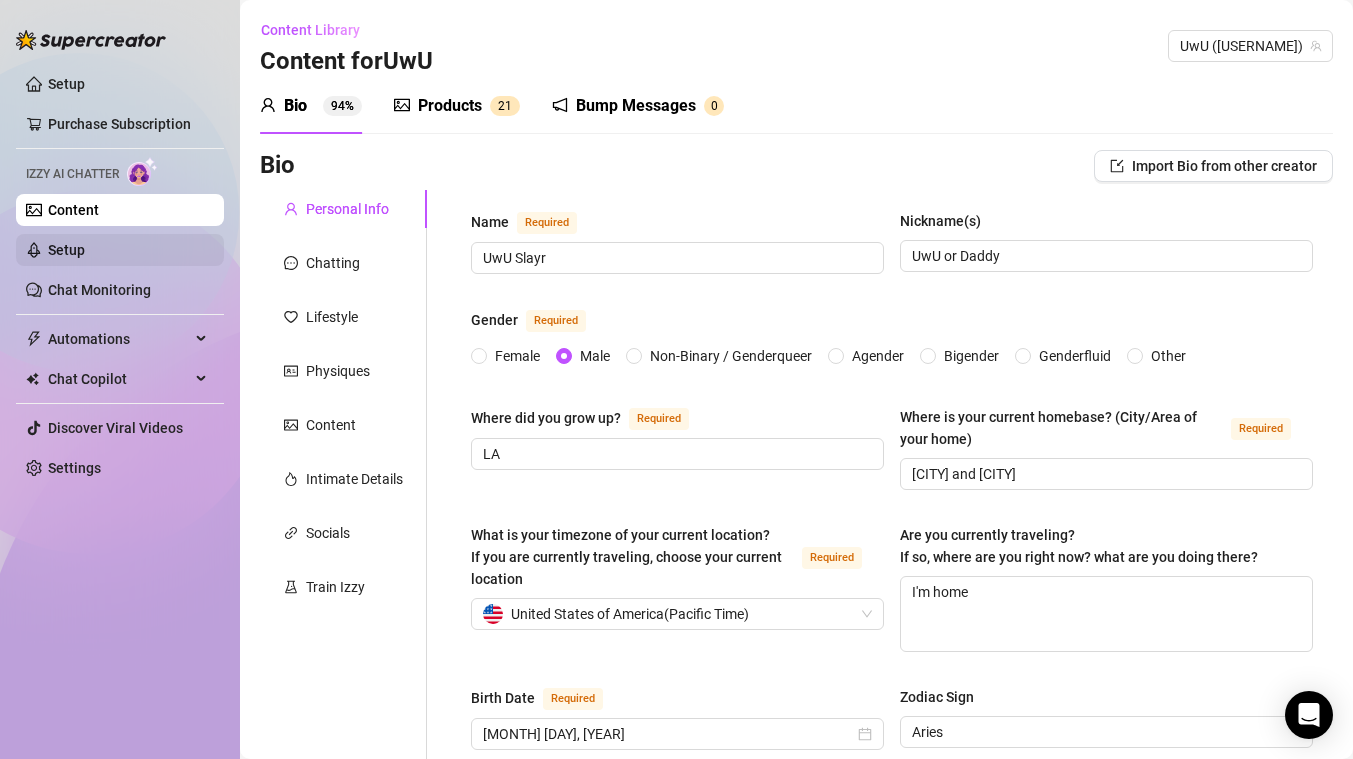 click on "Setup" at bounding box center [66, 250] 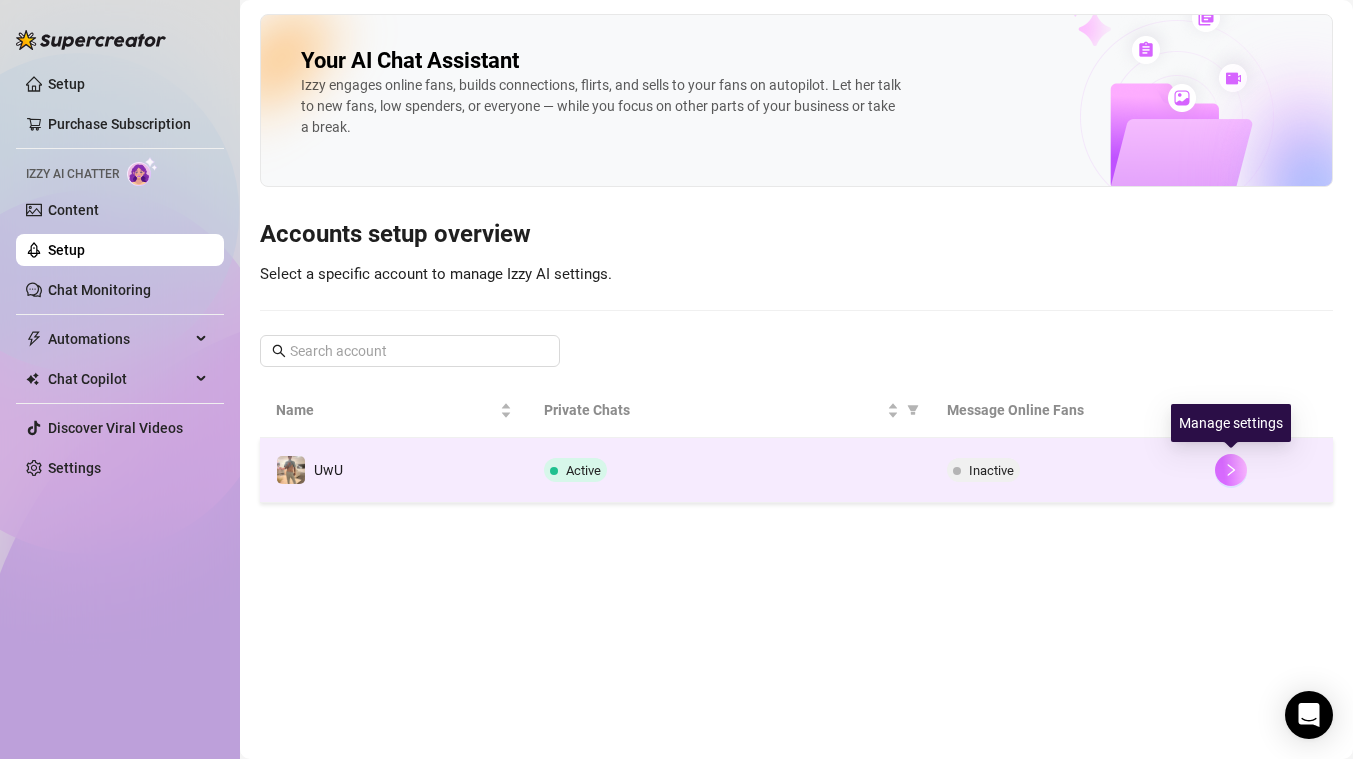 click at bounding box center [1231, 470] 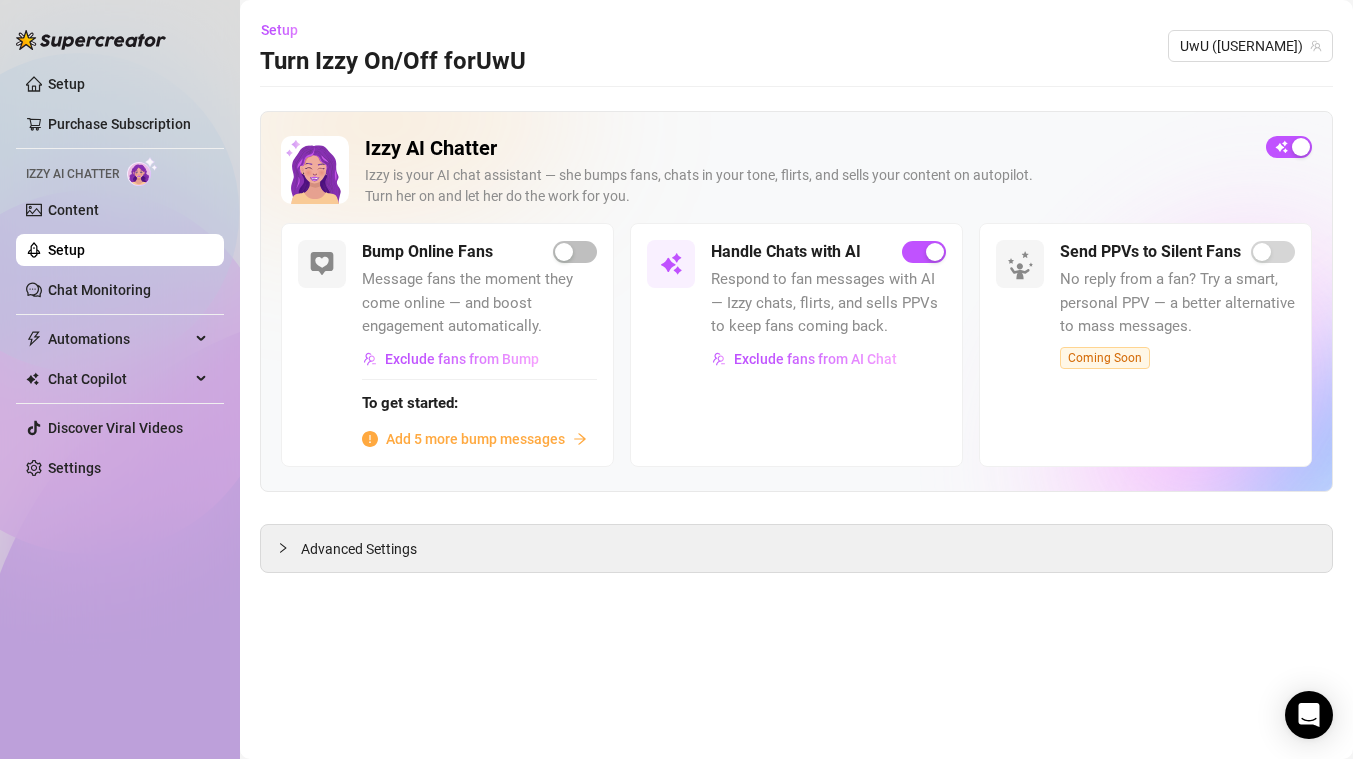 click on "Izzy AI Chatter Izzy is your AI chat assistant — she bumps fans, chats in your tone, flirts, and sells your content on autopilot. Turn her on and let her do the work for you. Bump Online Fans Message fans the moment they come online — and boost engagement automatically. Exclude fans from Bump To get started: Add 5 more bump messages Handle Chats with AI Respond to fan messages with AI — Izzy chats, flirts, and sells PPVs to keep fans coming back. Exclude fans from AI Chat Send PPVs to Silent Fans No reply from a fan? Try a smart, personal PPV — a better alternative to mass messages. Coming Soon Advanced Settings" at bounding box center (796, 342) 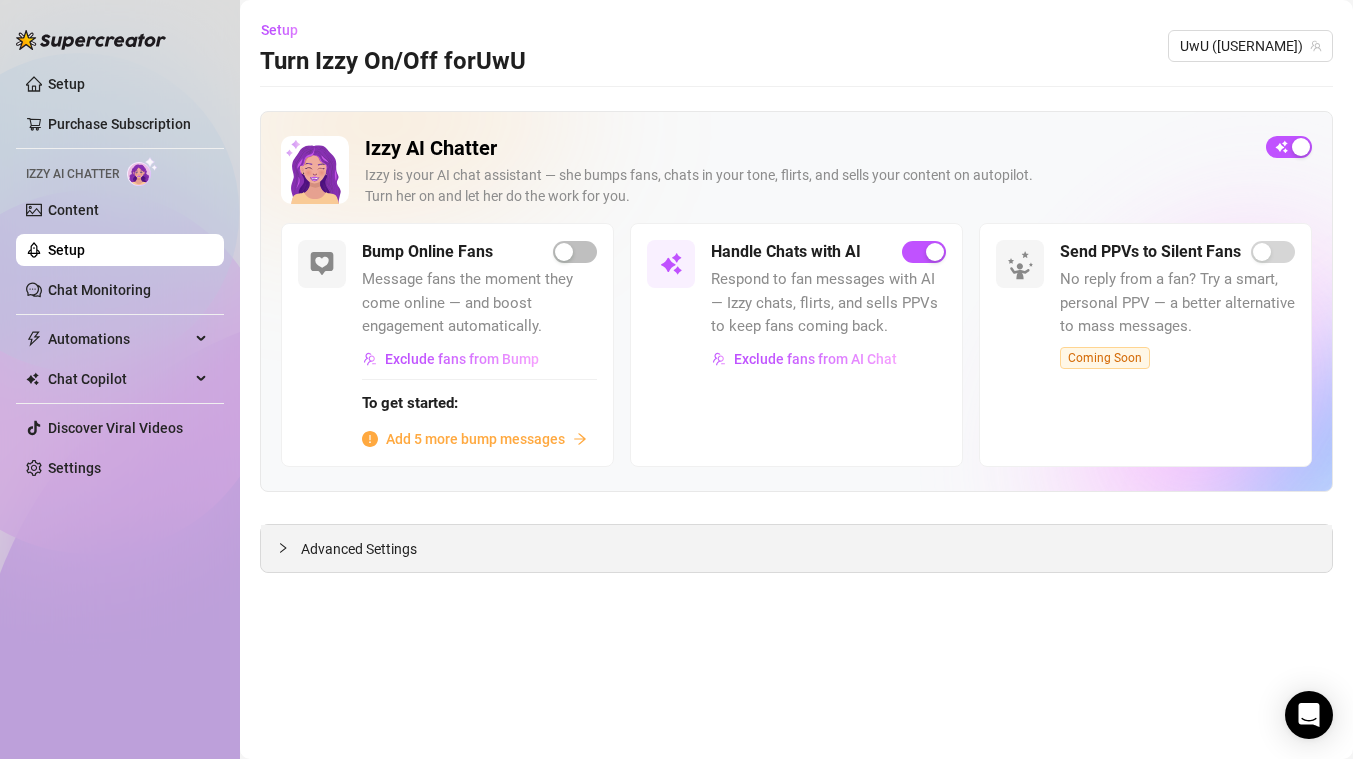 click on "Advanced Settings" at bounding box center [796, 548] 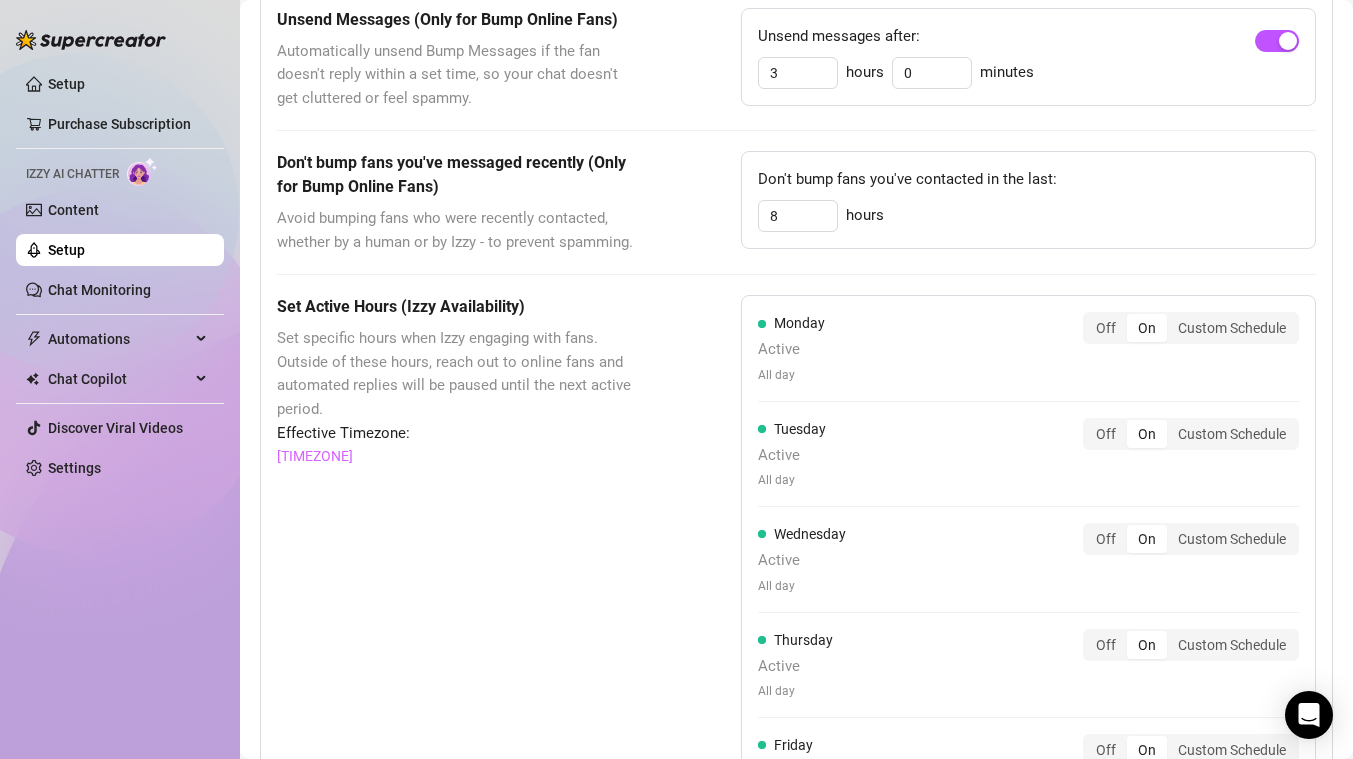 scroll, scrollTop: 912, scrollLeft: 0, axis: vertical 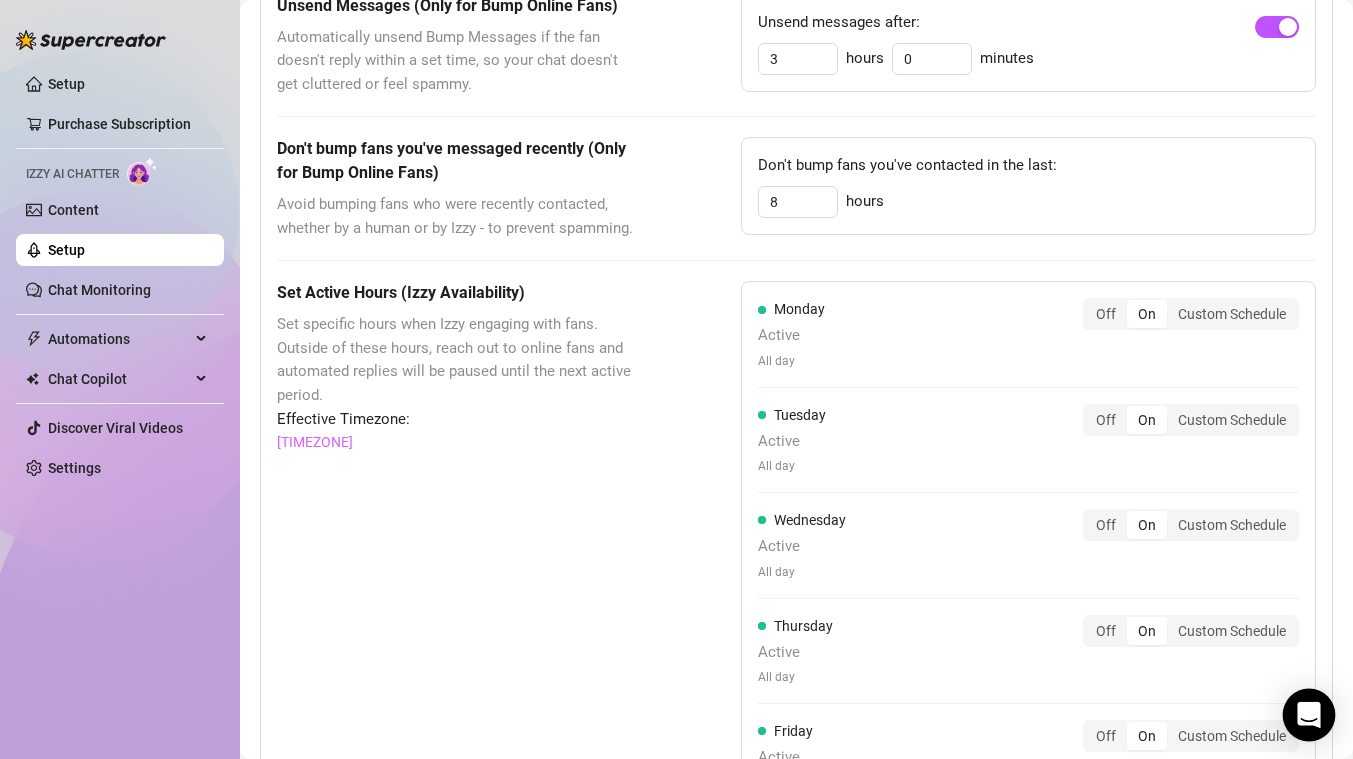 click 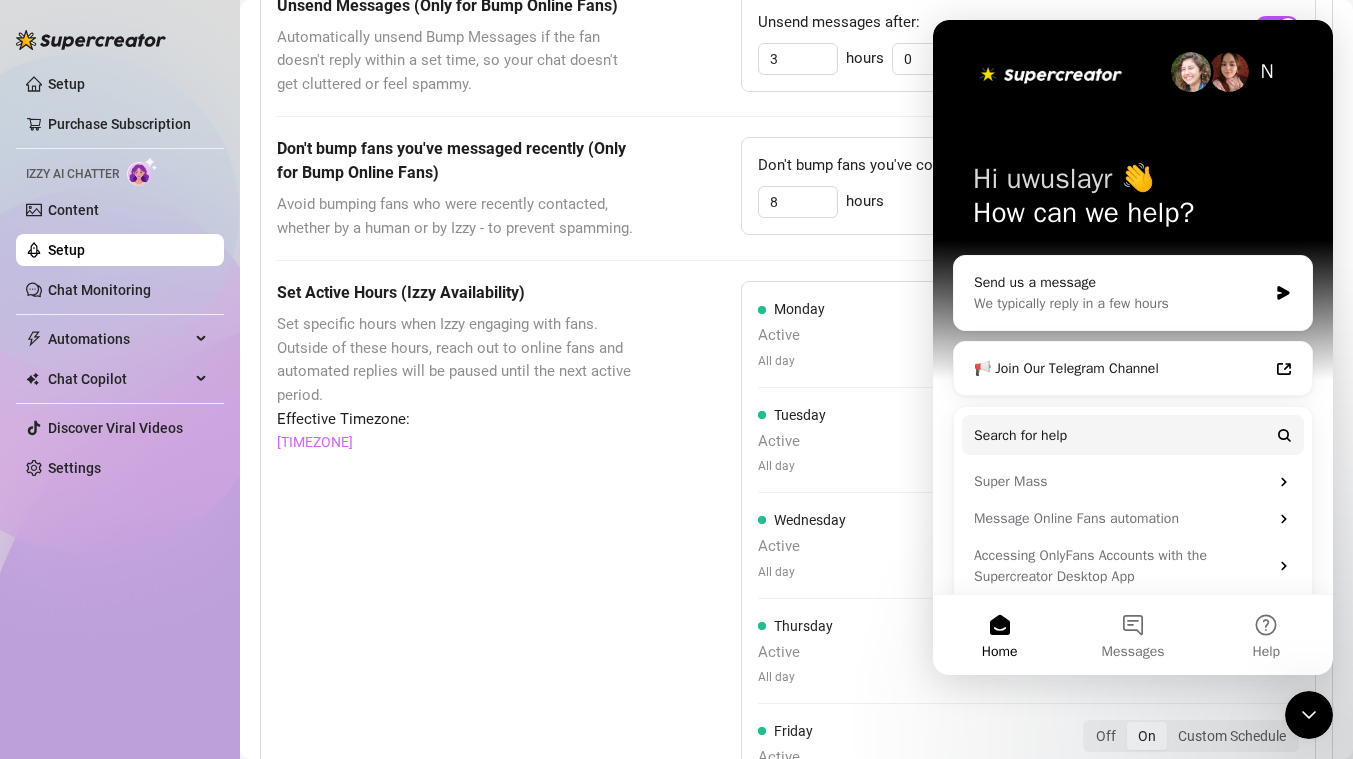 scroll, scrollTop: 0, scrollLeft: 0, axis: both 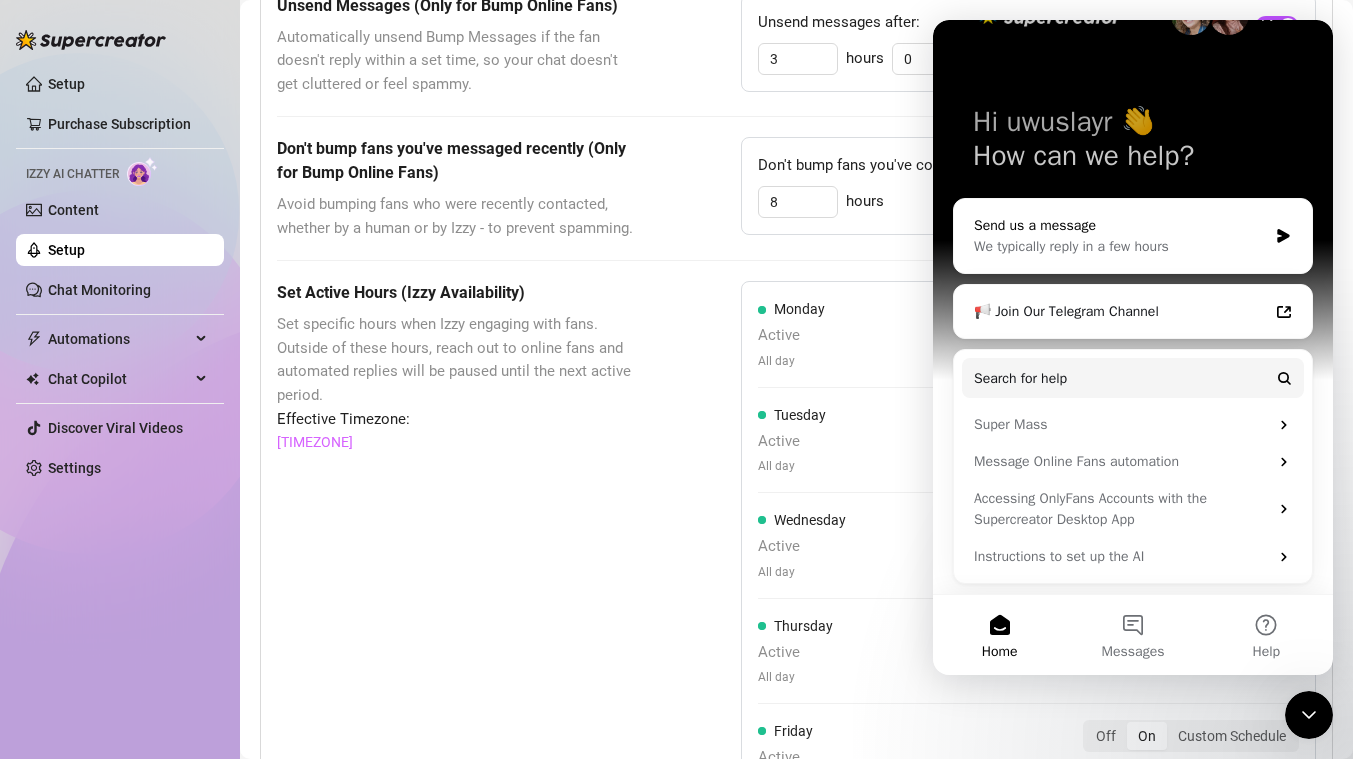 click on "We typically reply in a few hours" at bounding box center [1120, 246] 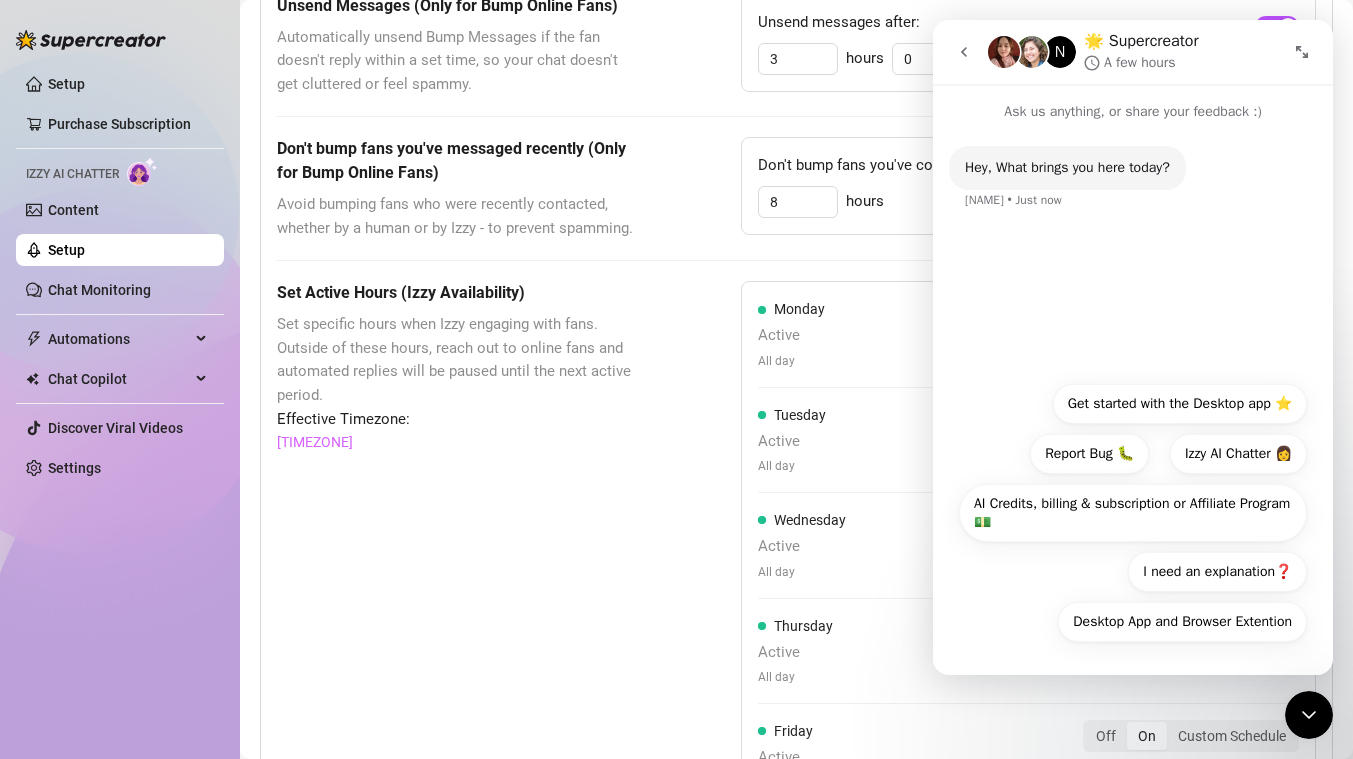 click on "Izzy AI Chatter 👩" at bounding box center [1238, 454] 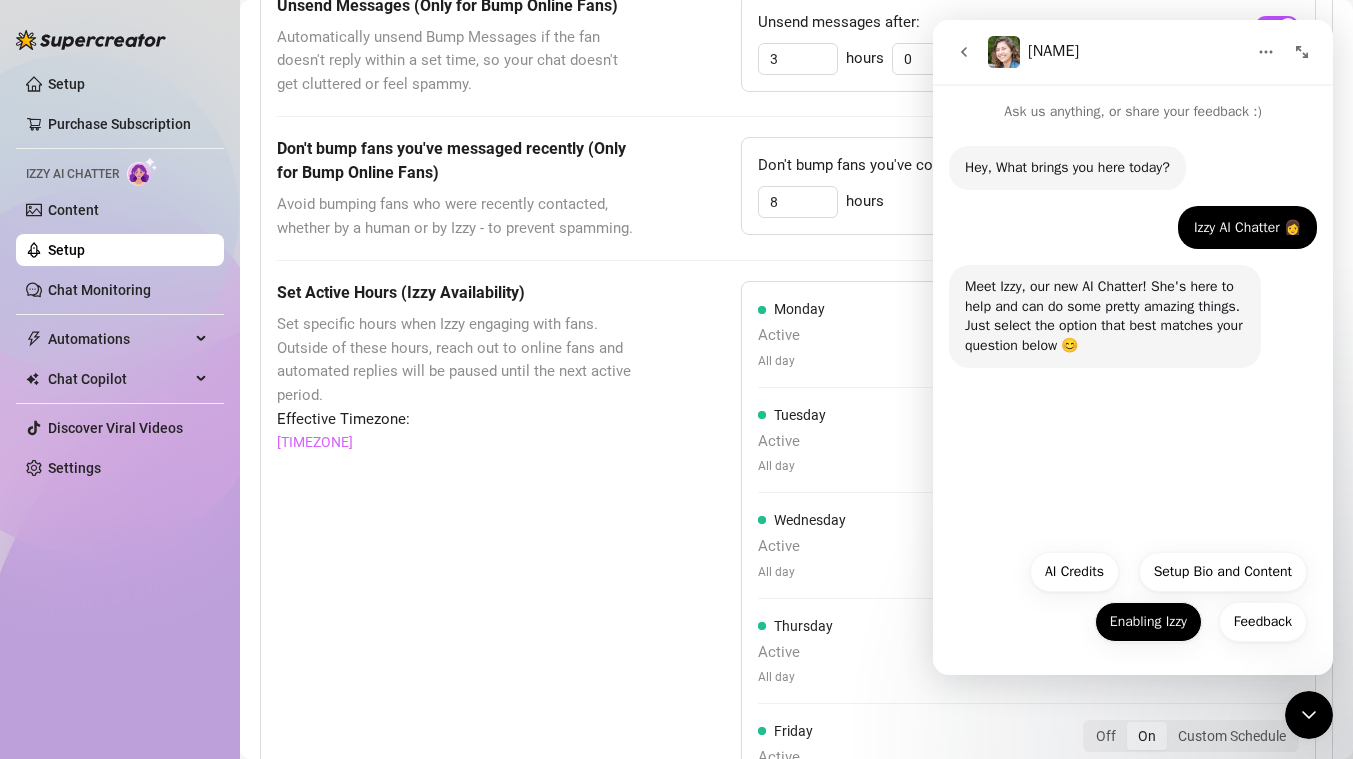 click on "Enabling Izzy" at bounding box center (1148, 622) 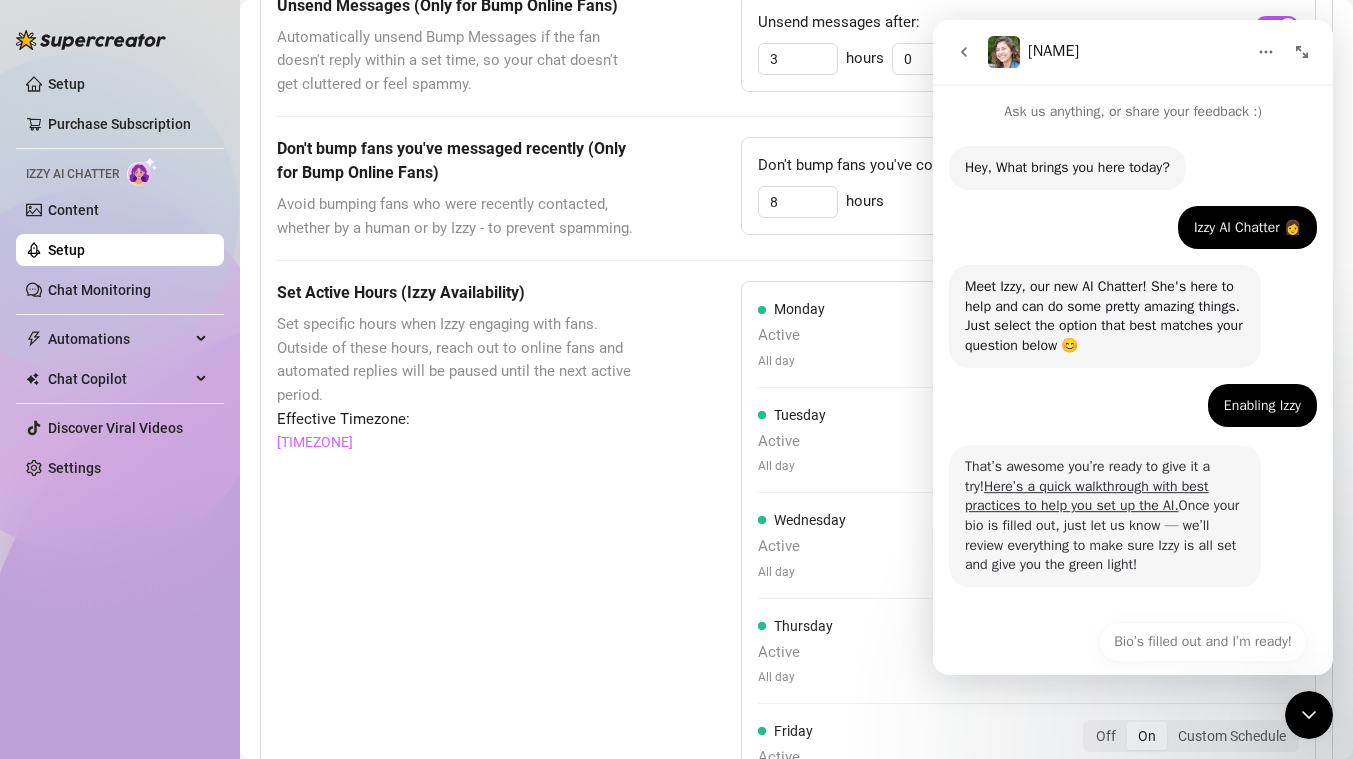 scroll, scrollTop: 70, scrollLeft: 0, axis: vertical 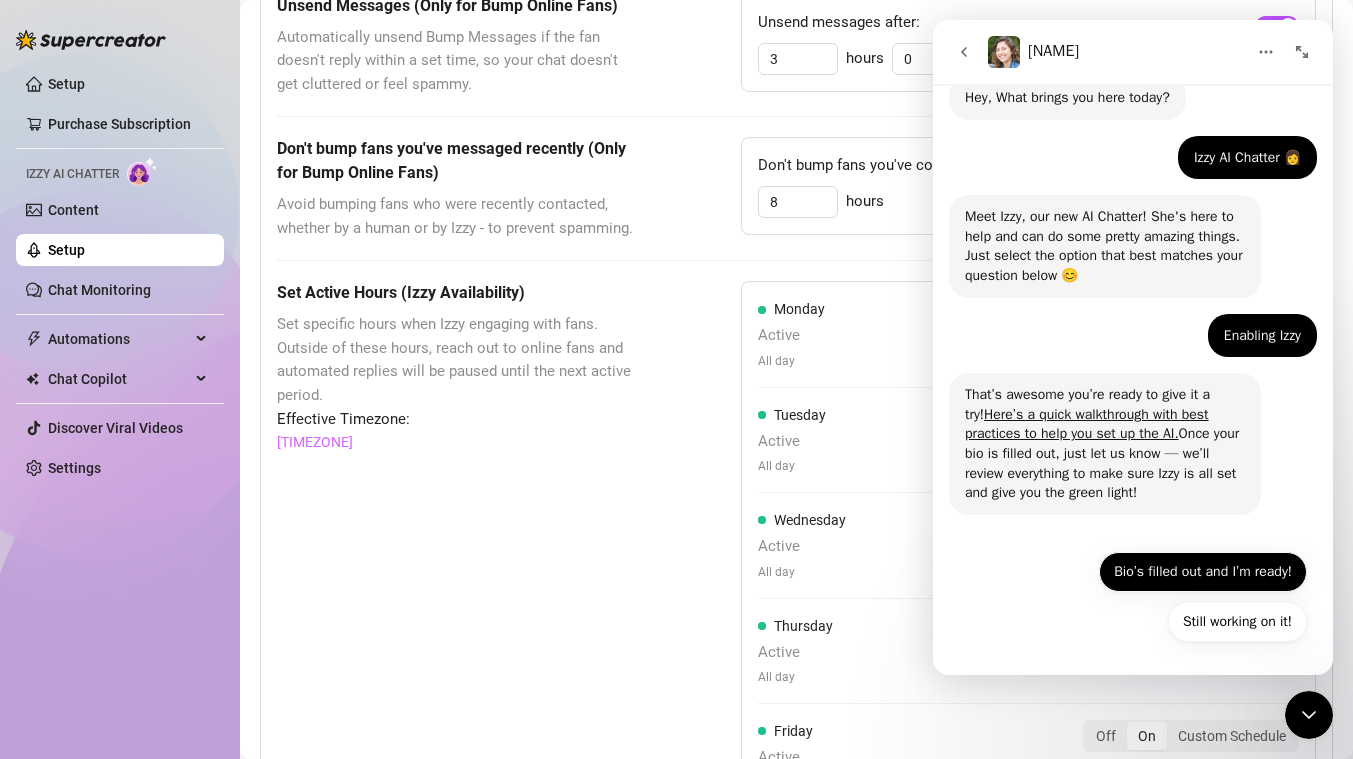 click on "Bio’s filled out and I’m ready!" at bounding box center [1203, 572] 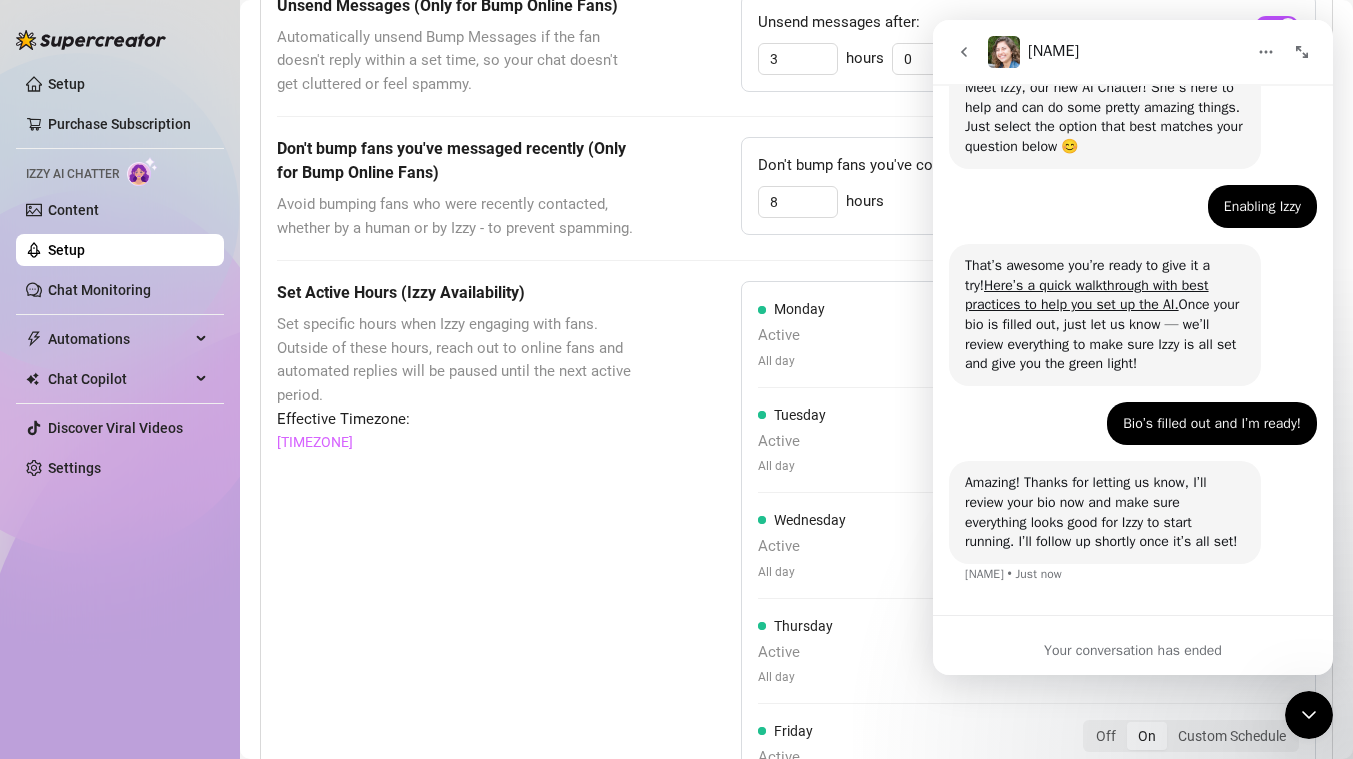 scroll, scrollTop: 228, scrollLeft: 0, axis: vertical 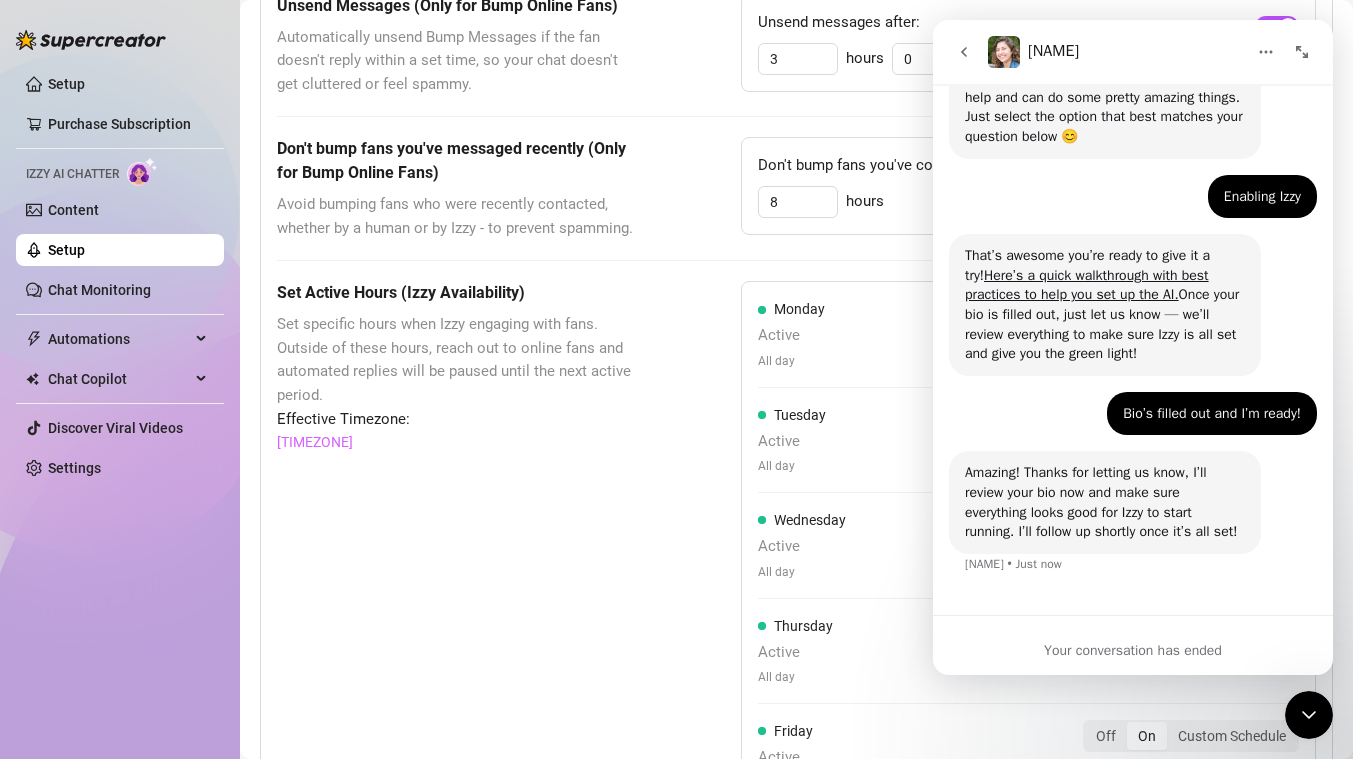 click at bounding box center [1309, 715] 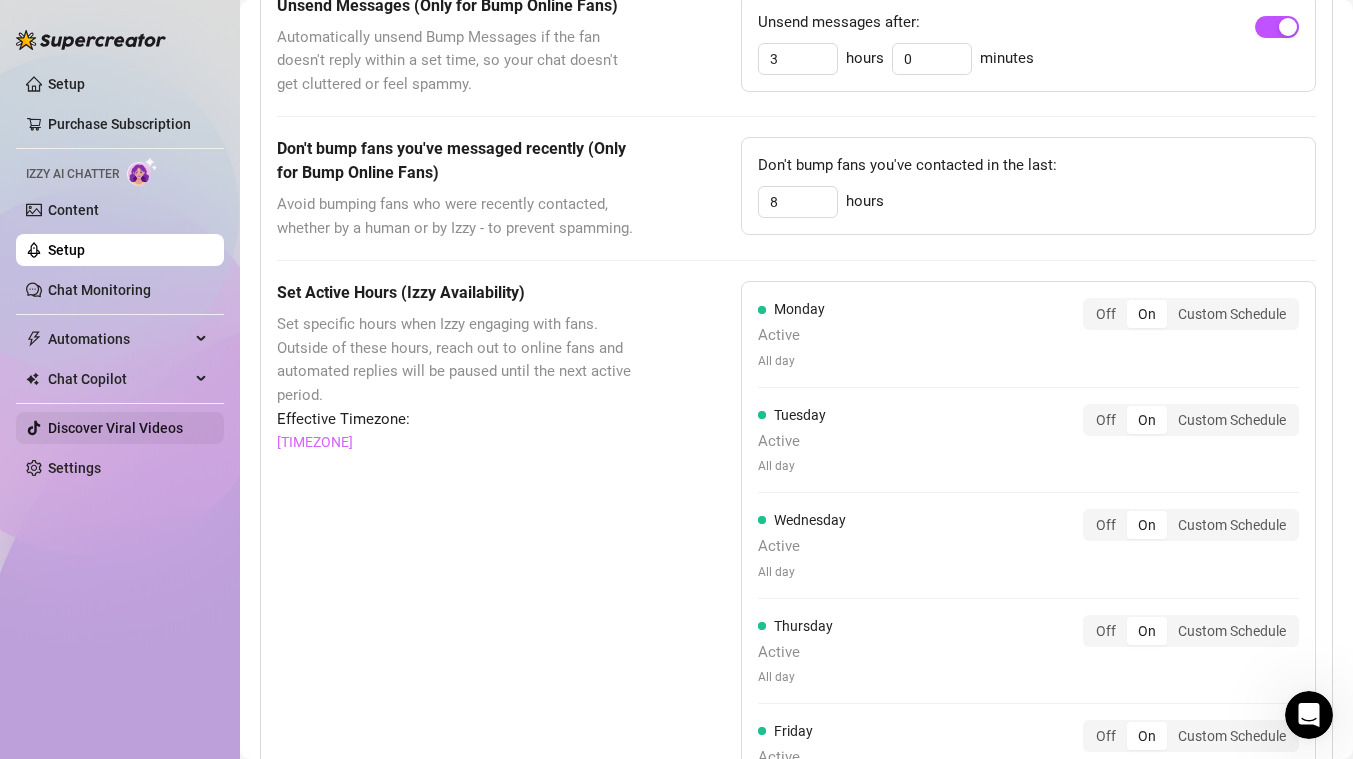 scroll, scrollTop: 0, scrollLeft: 0, axis: both 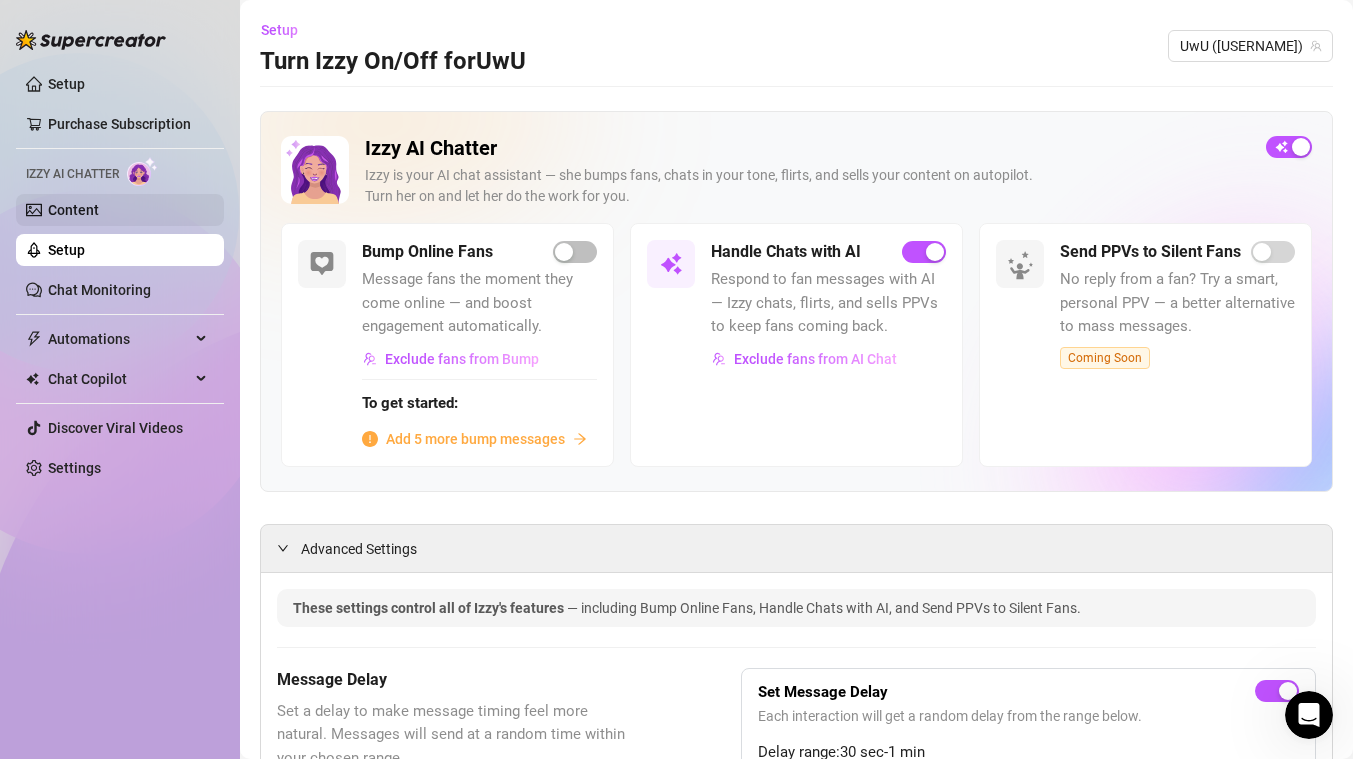 click on "Content" at bounding box center [73, 210] 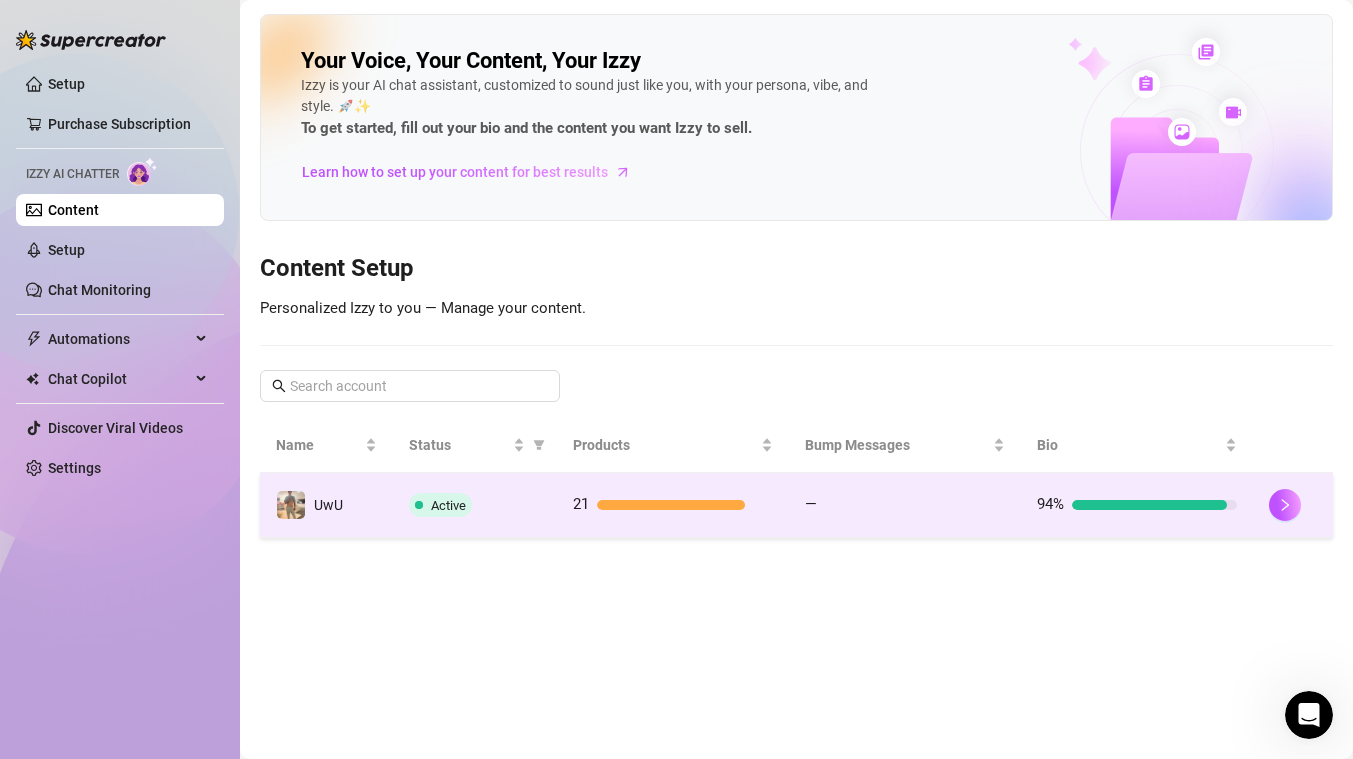 click on "Active" at bounding box center (475, 505) 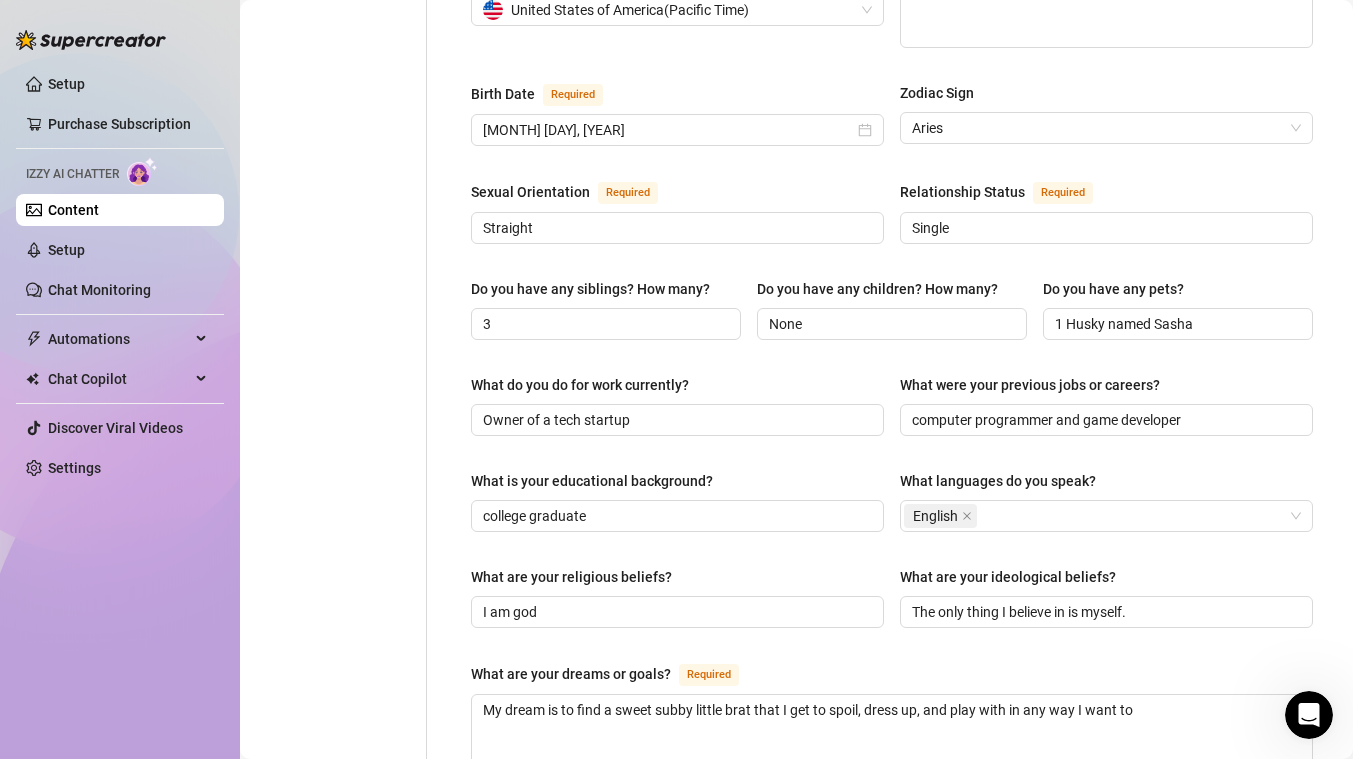 scroll, scrollTop: 0, scrollLeft: 0, axis: both 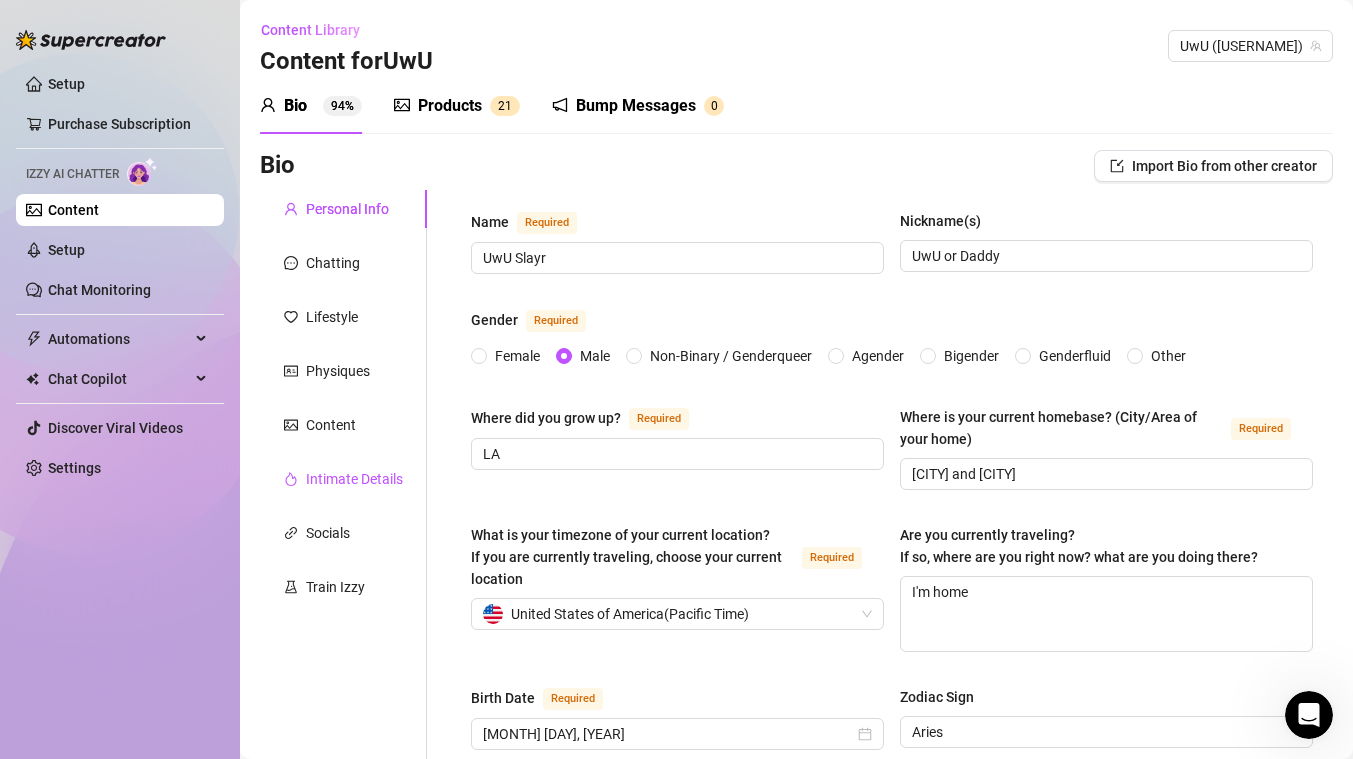 click on "Intimate Details" at bounding box center [354, 479] 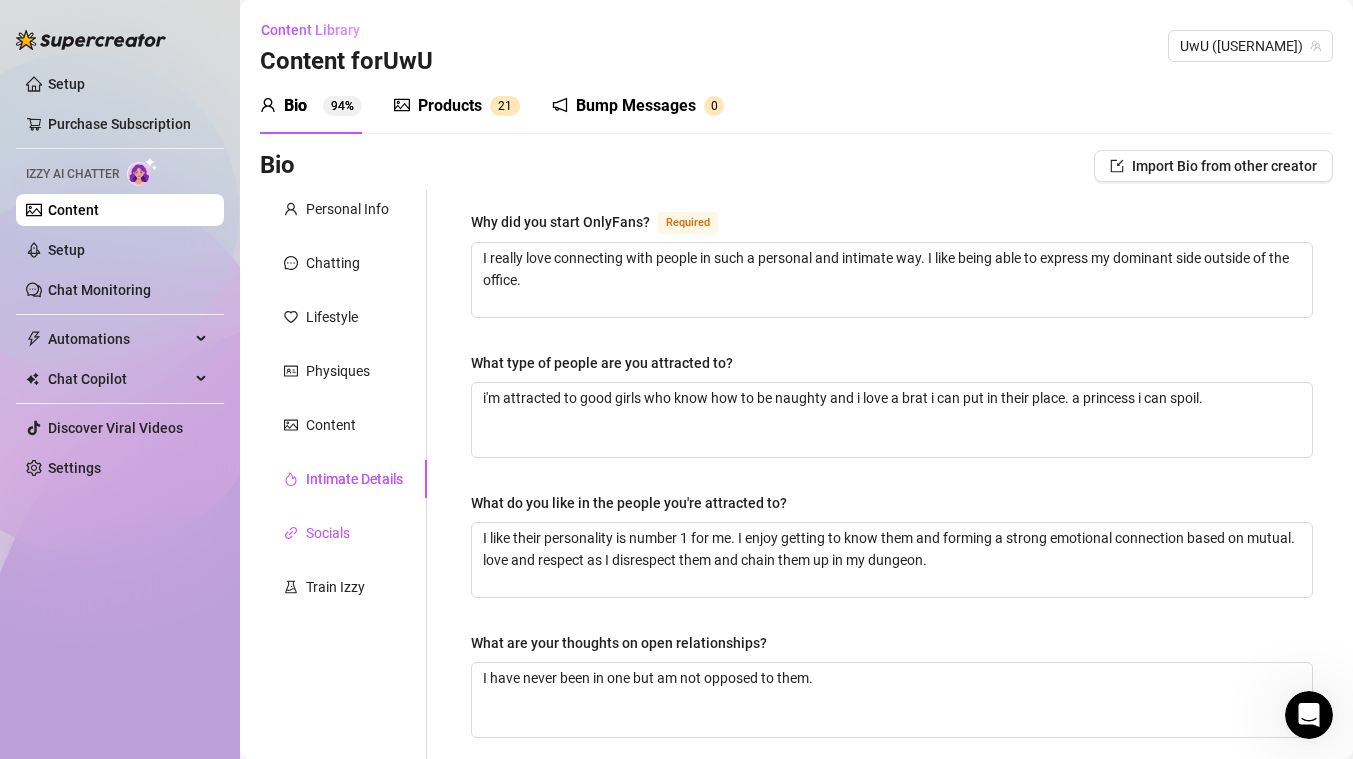click on "Socials" at bounding box center [328, 533] 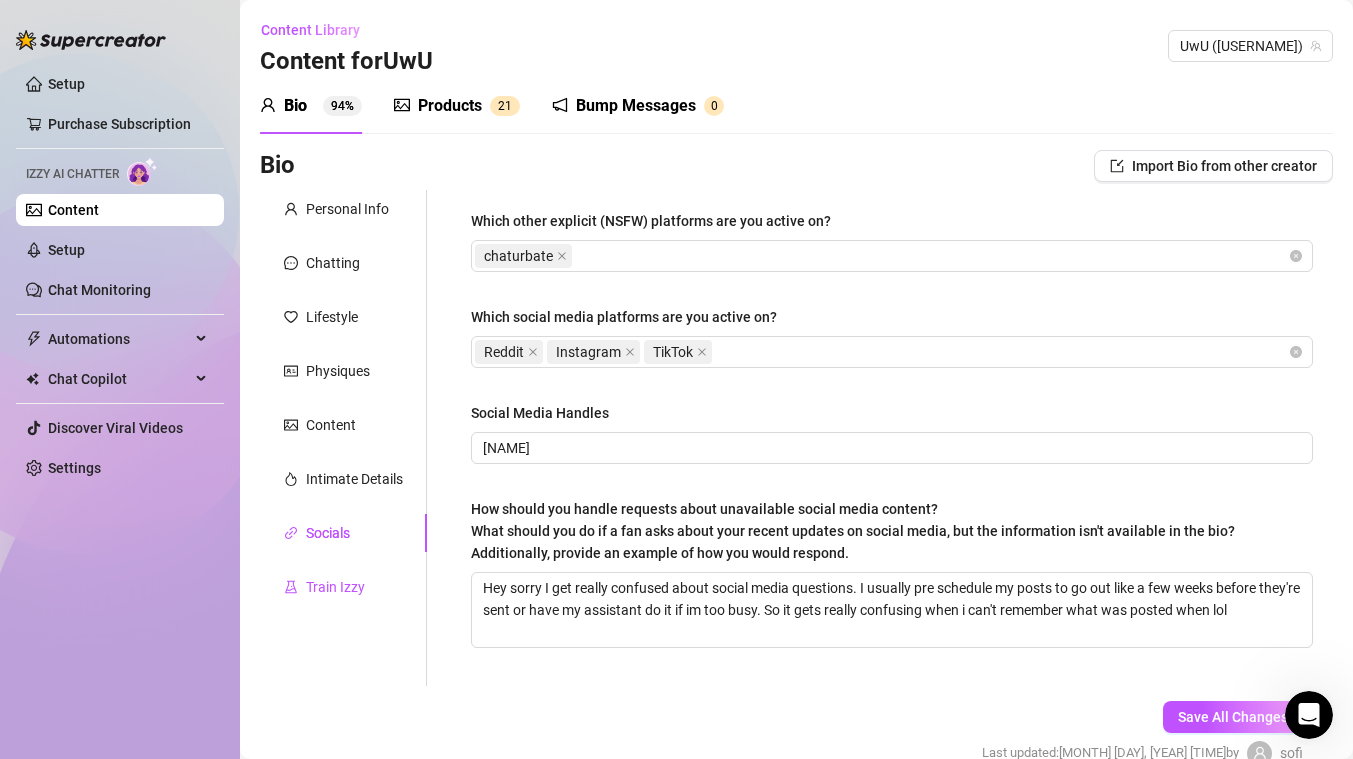 click on "Train Izzy" at bounding box center [335, 587] 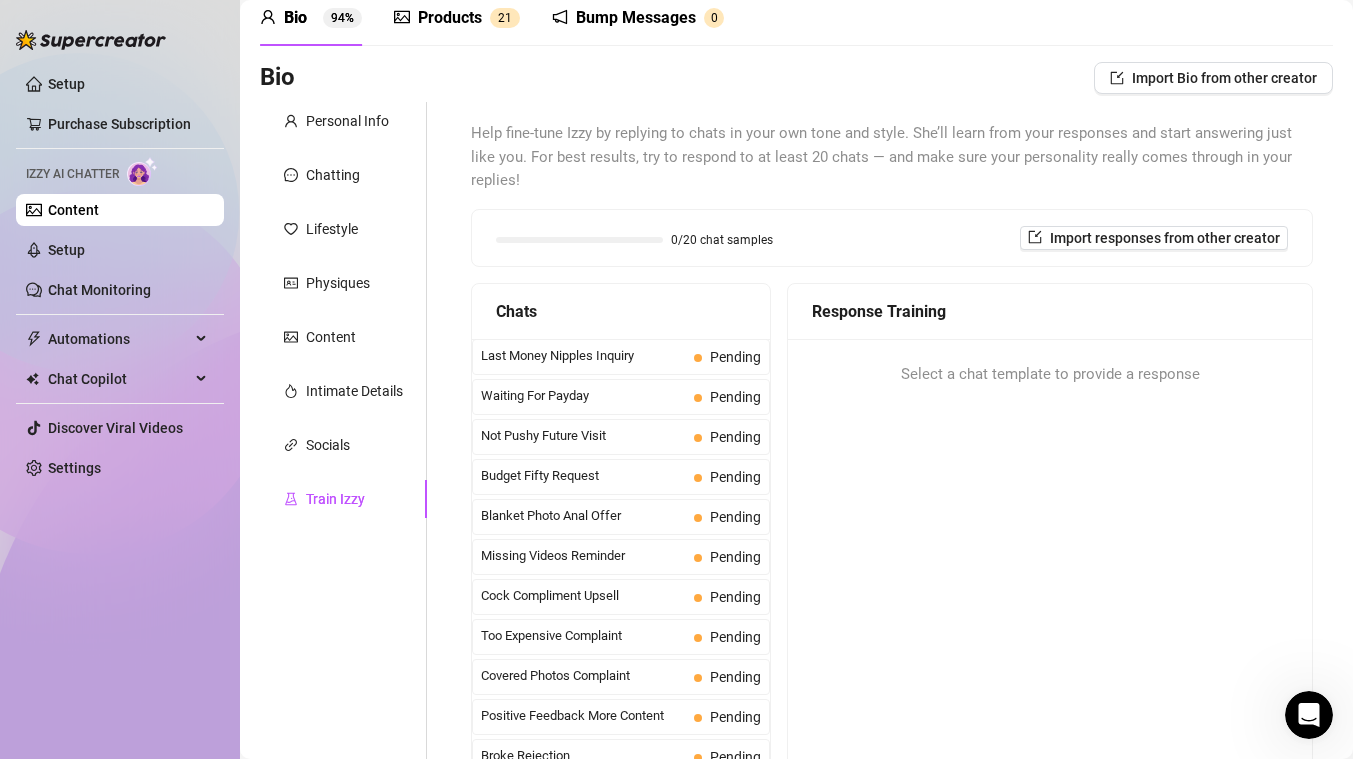 scroll, scrollTop: 94, scrollLeft: 0, axis: vertical 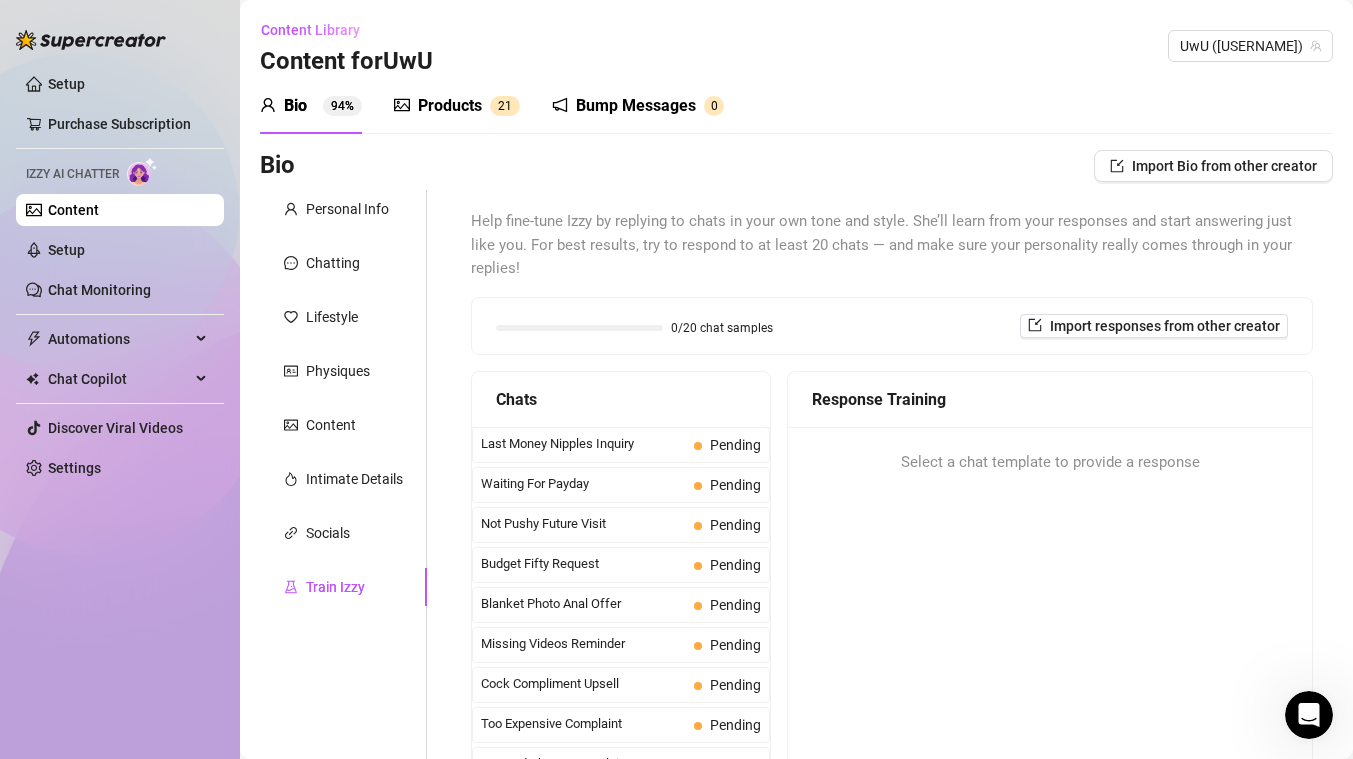 click on "Products" at bounding box center (450, 106) 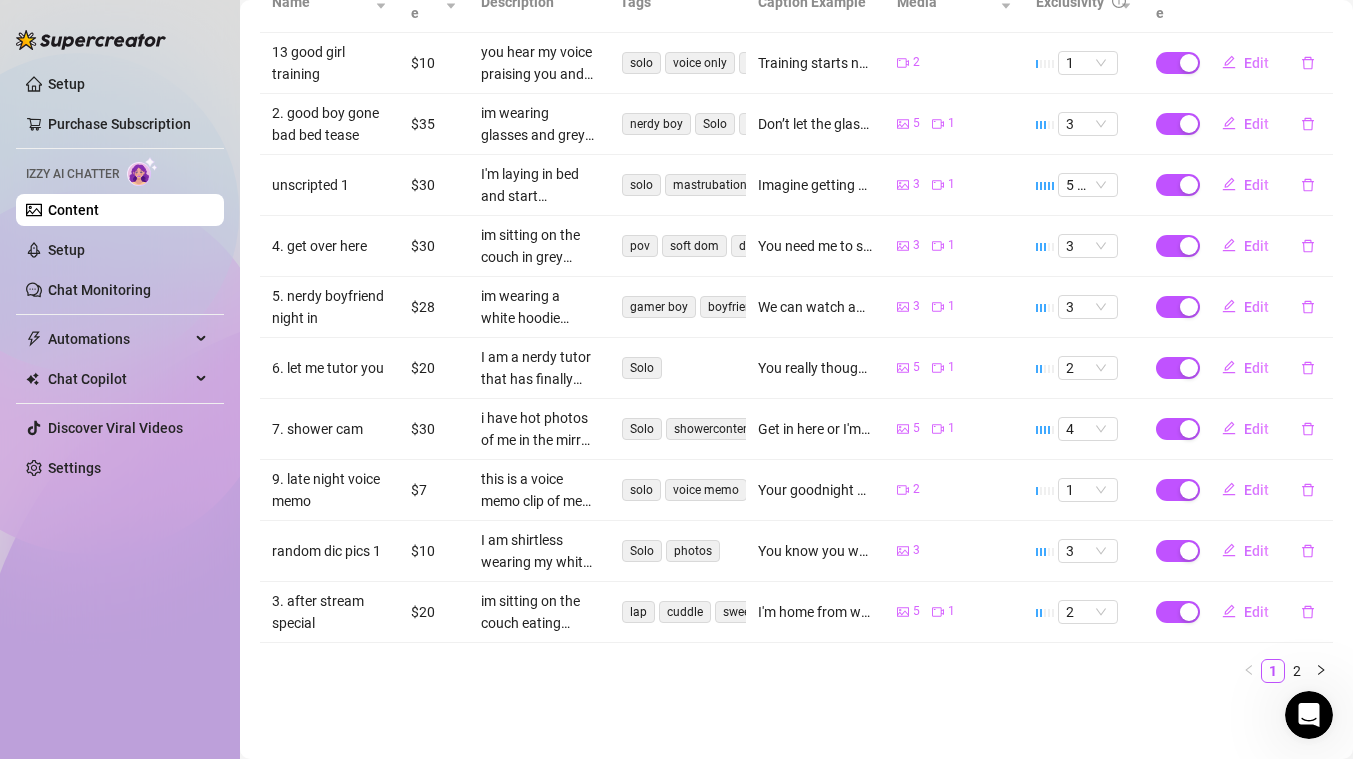 scroll, scrollTop: 0, scrollLeft: 0, axis: both 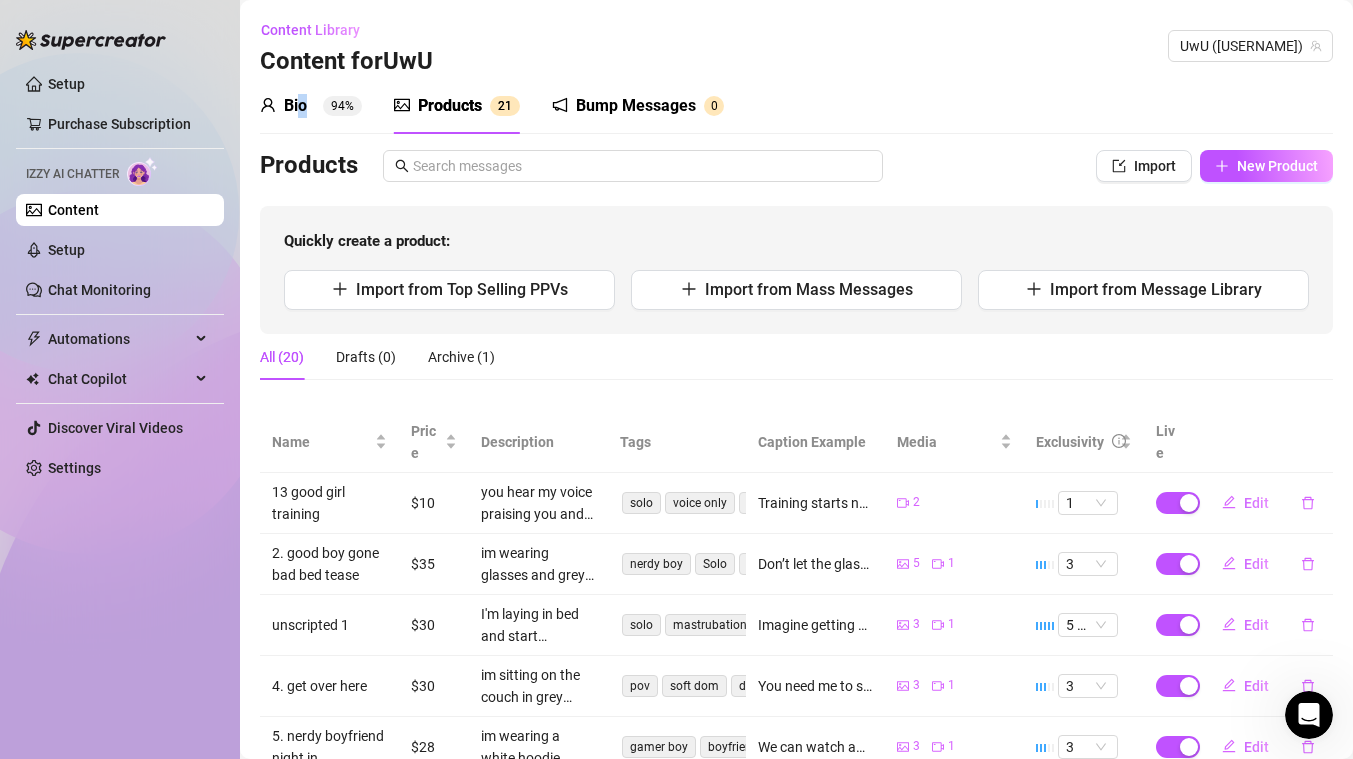 click on "Bio" at bounding box center [295, 106] 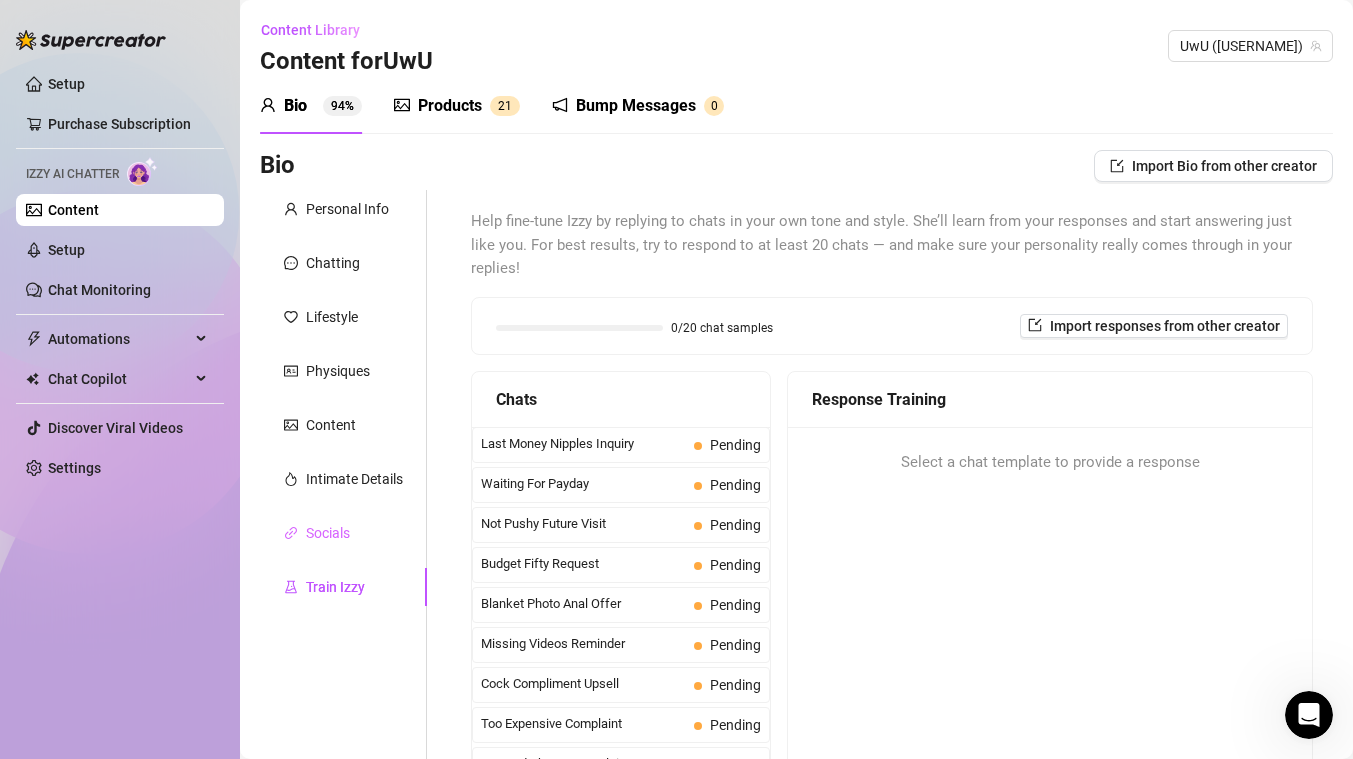 click on "Socials" at bounding box center (343, 533) 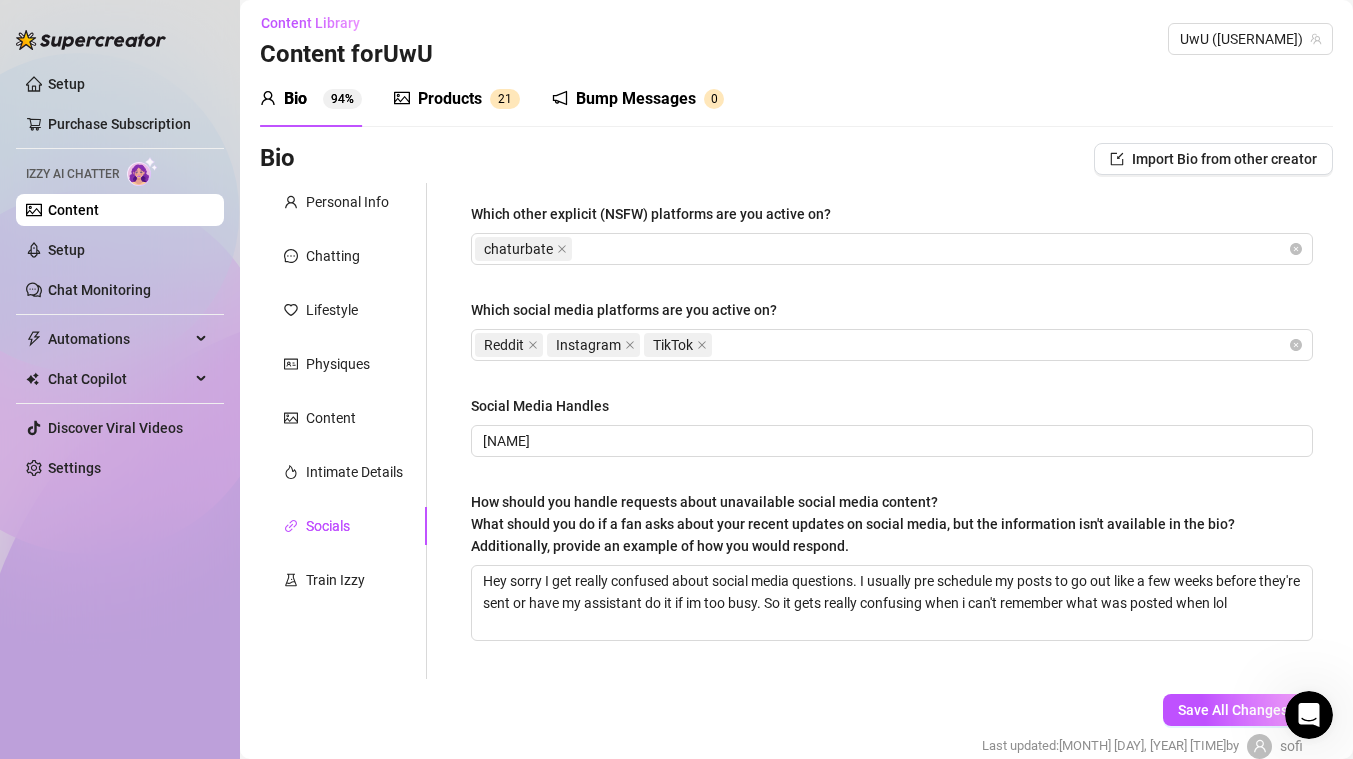 scroll, scrollTop: 0, scrollLeft: 0, axis: both 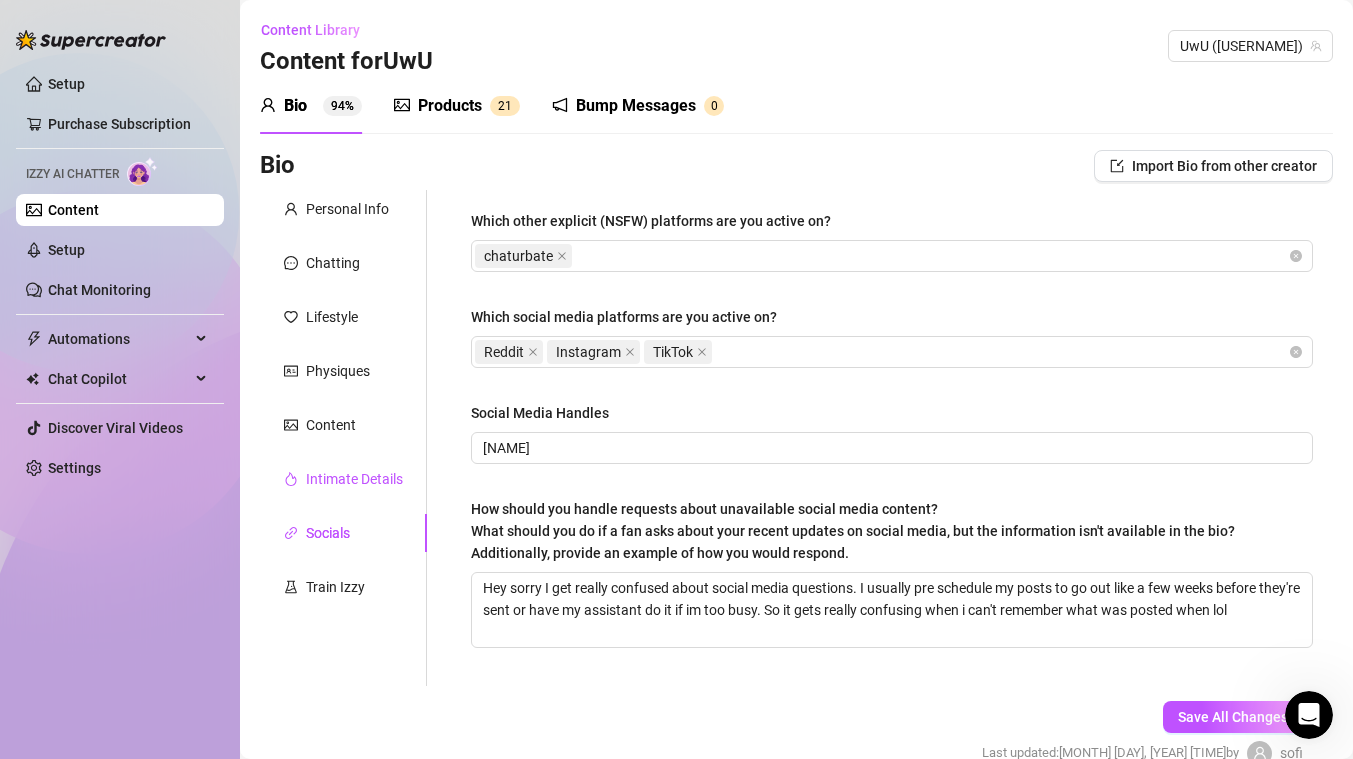 click on "Intimate Details" at bounding box center [354, 479] 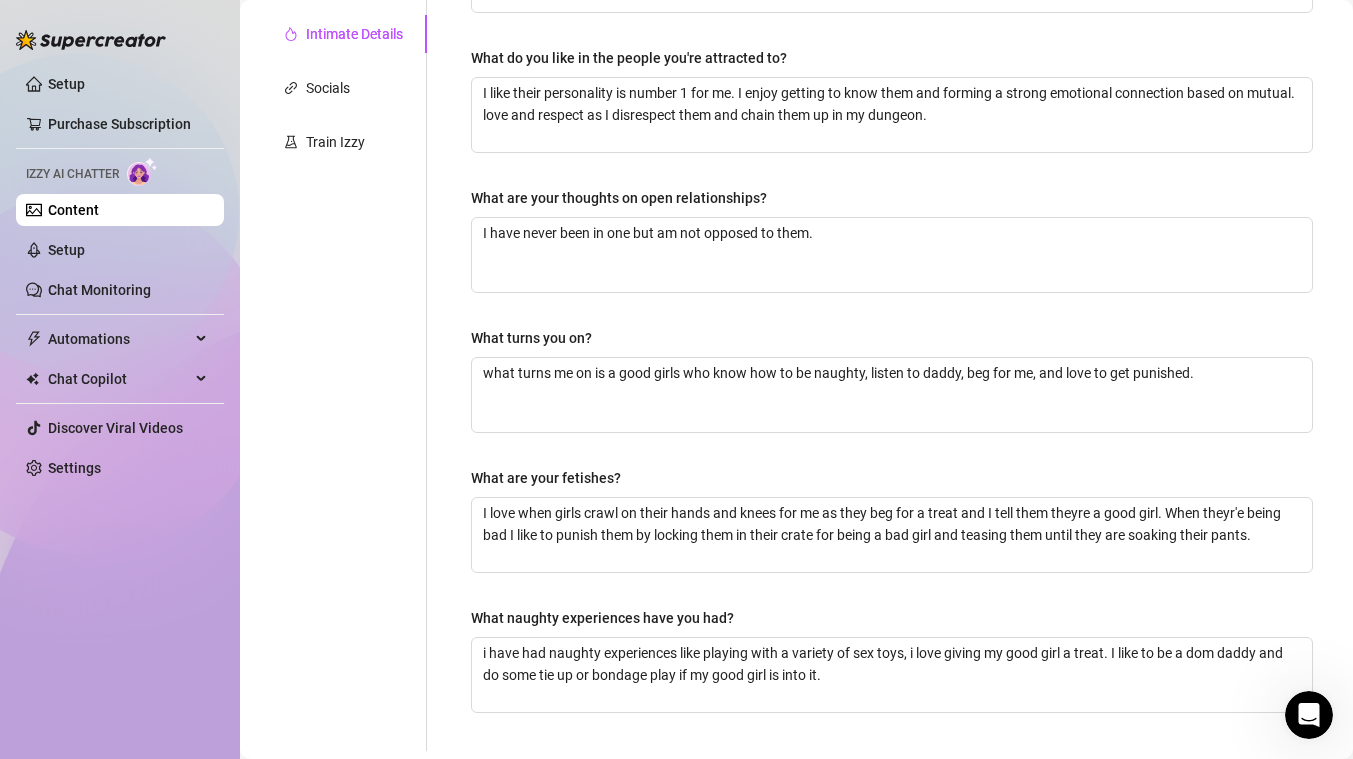 scroll, scrollTop: 0, scrollLeft: 0, axis: both 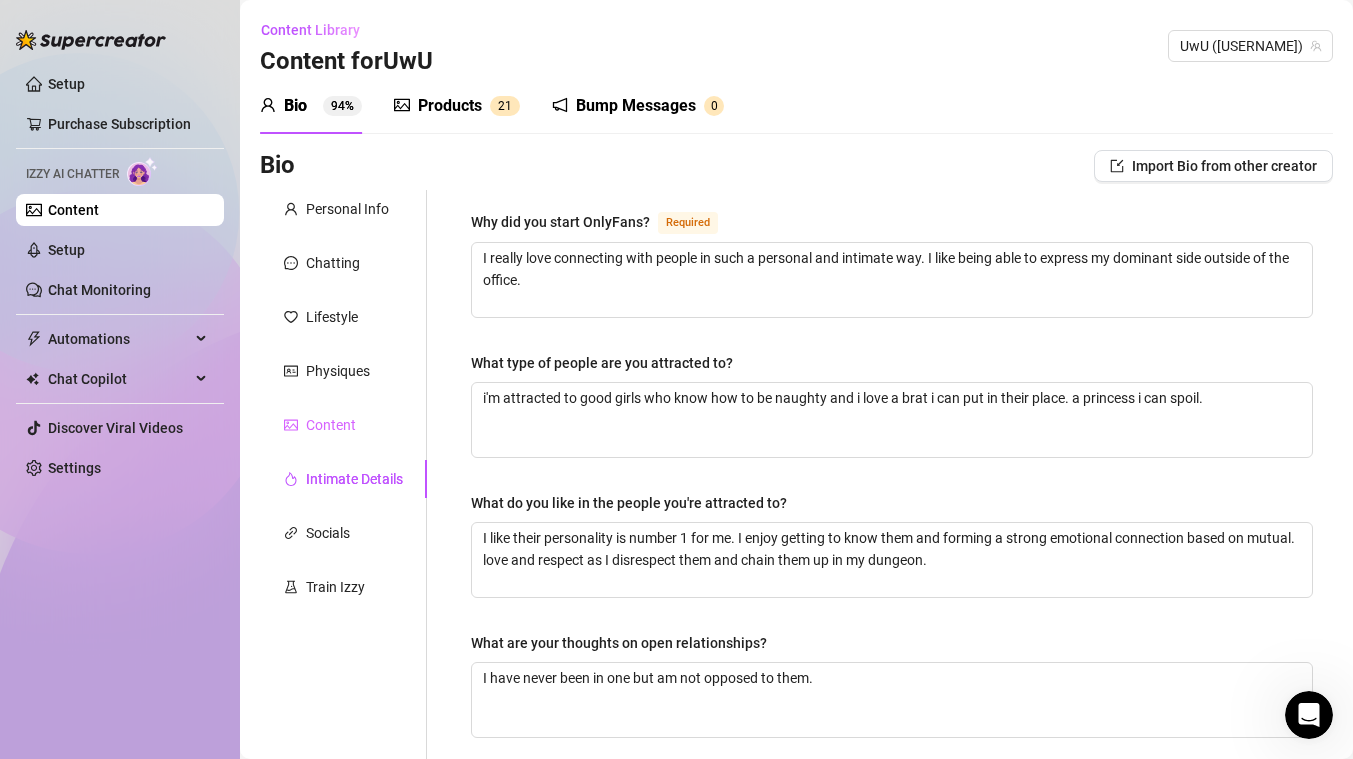 click on "Content" at bounding box center (343, 425) 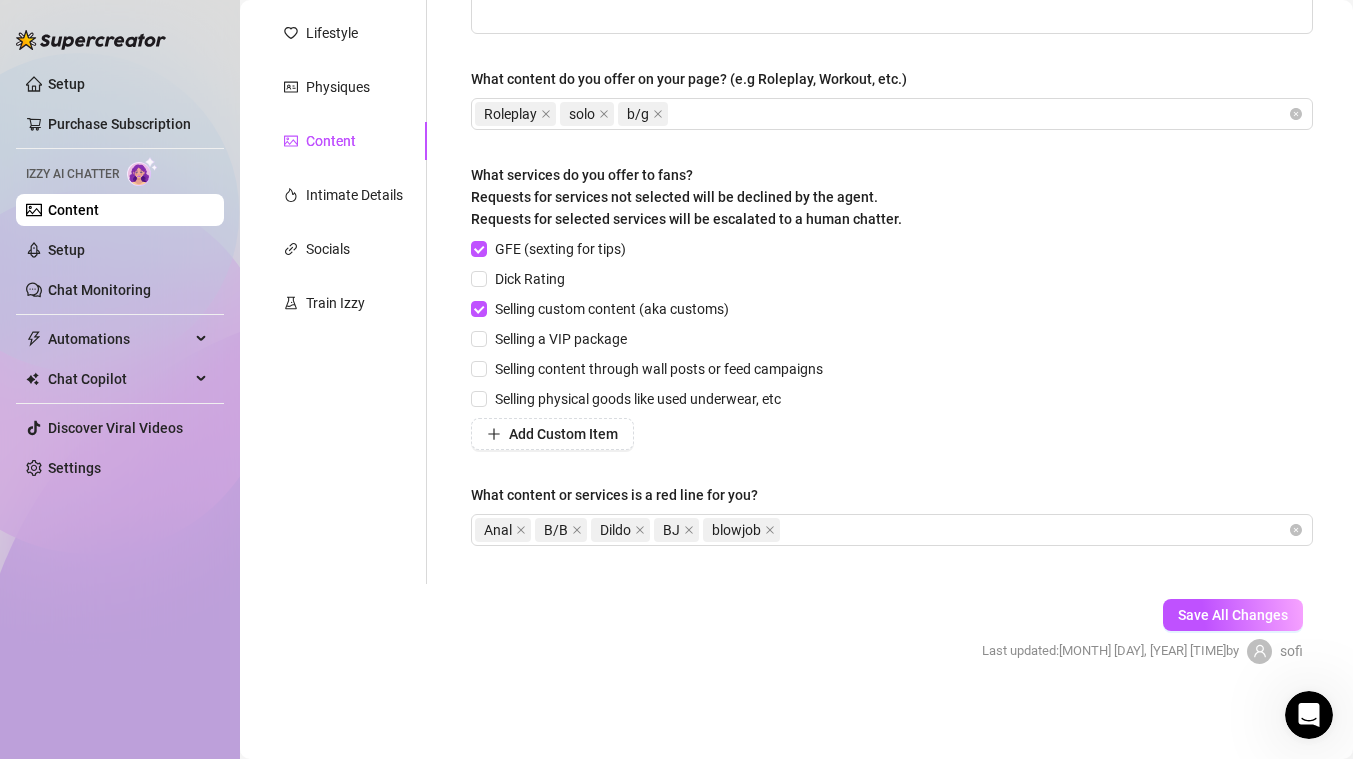 scroll, scrollTop: 0, scrollLeft: 0, axis: both 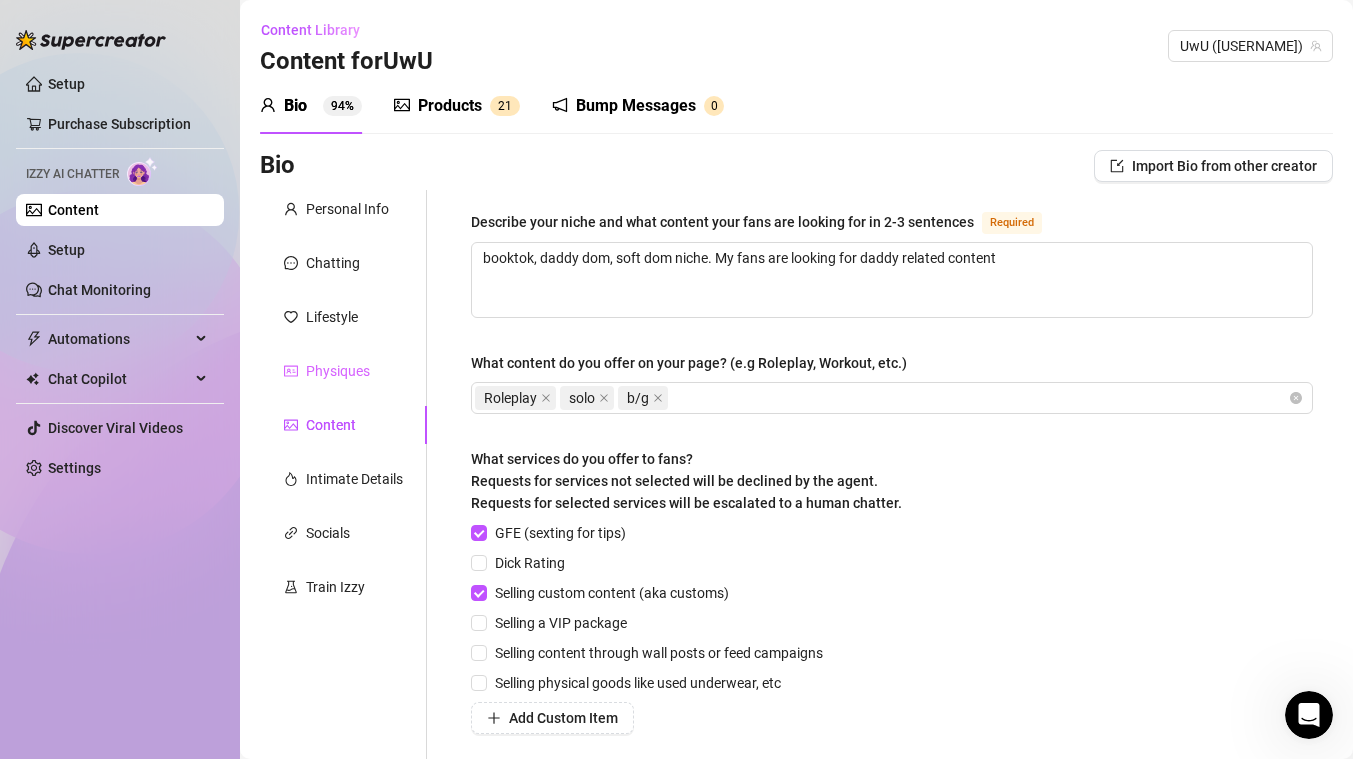 click on "Physiques" at bounding box center [343, 371] 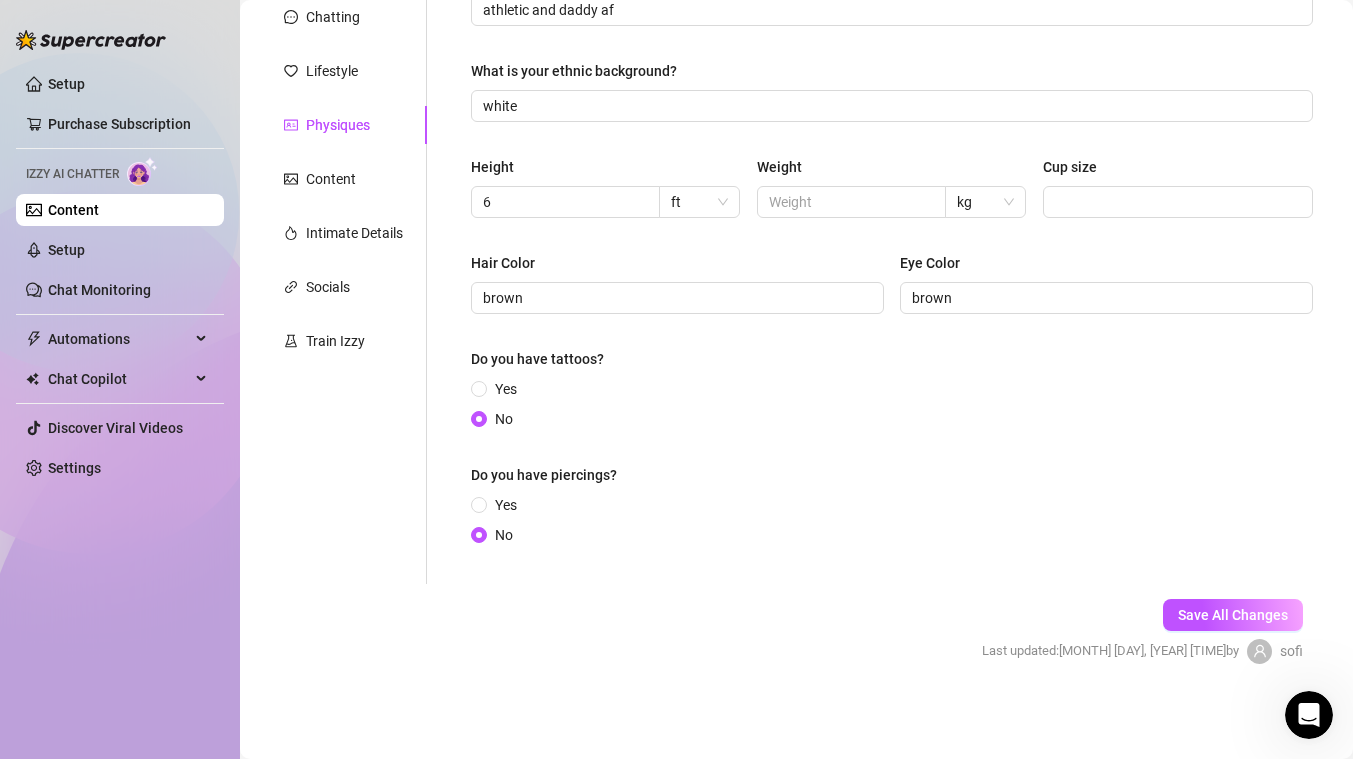 scroll, scrollTop: 0, scrollLeft: 0, axis: both 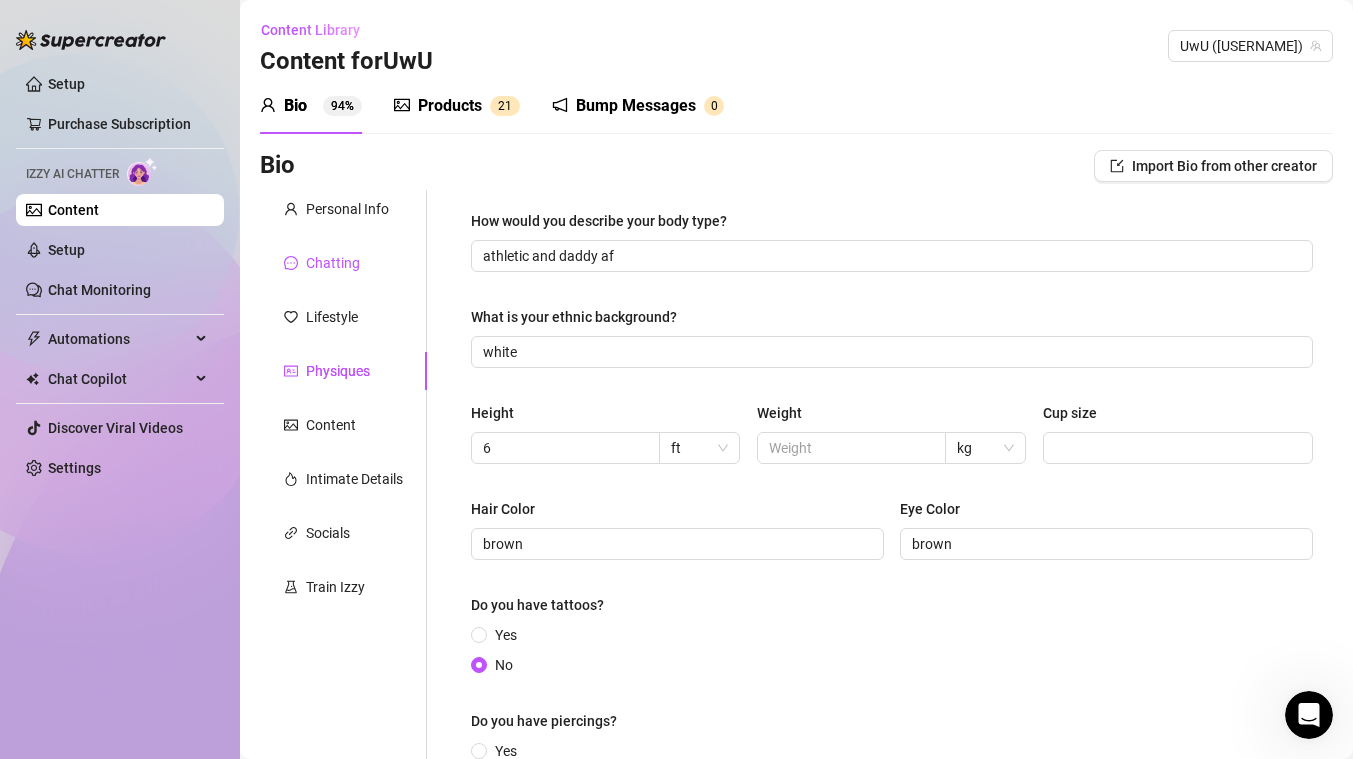 click on "Chatting" at bounding box center [333, 263] 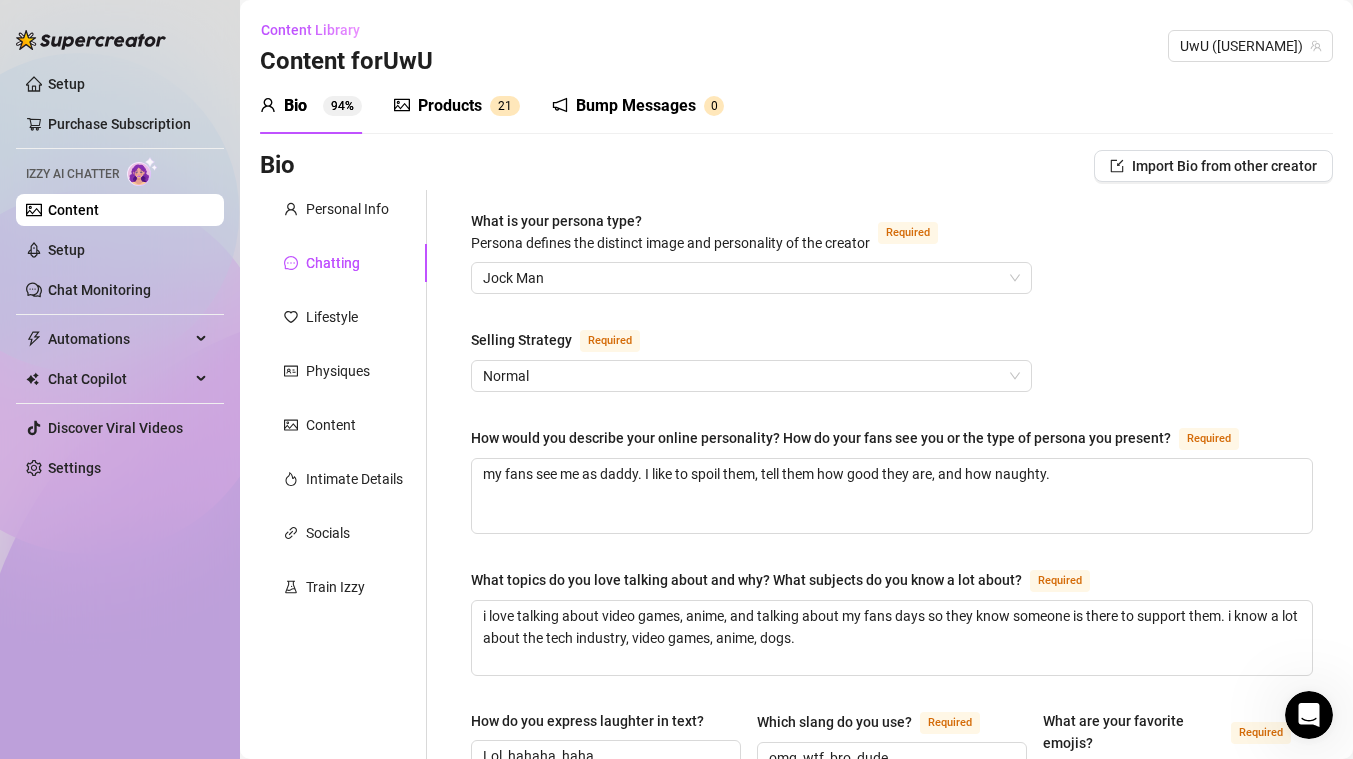 scroll, scrollTop: 40, scrollLeft: 0, axis: vertical 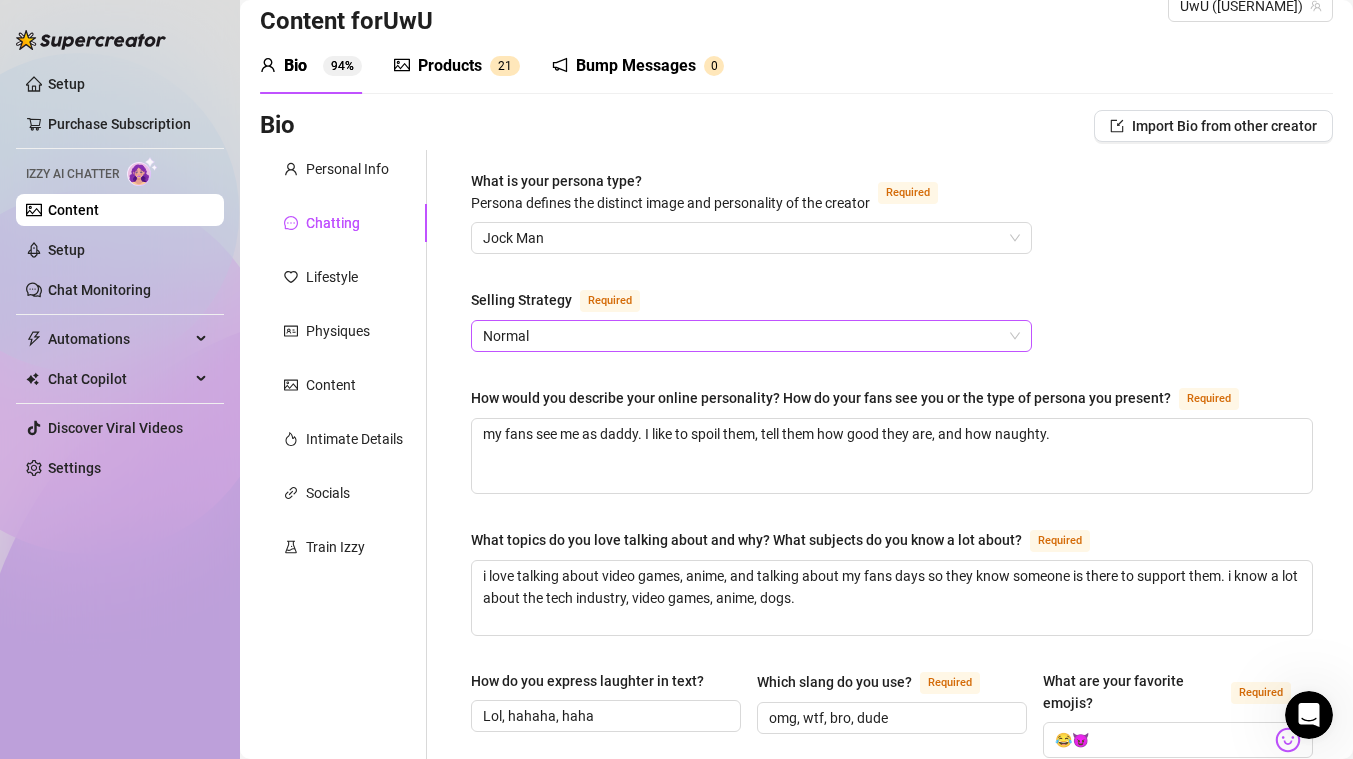 click on "Normal" at bounding box center [751, 336] 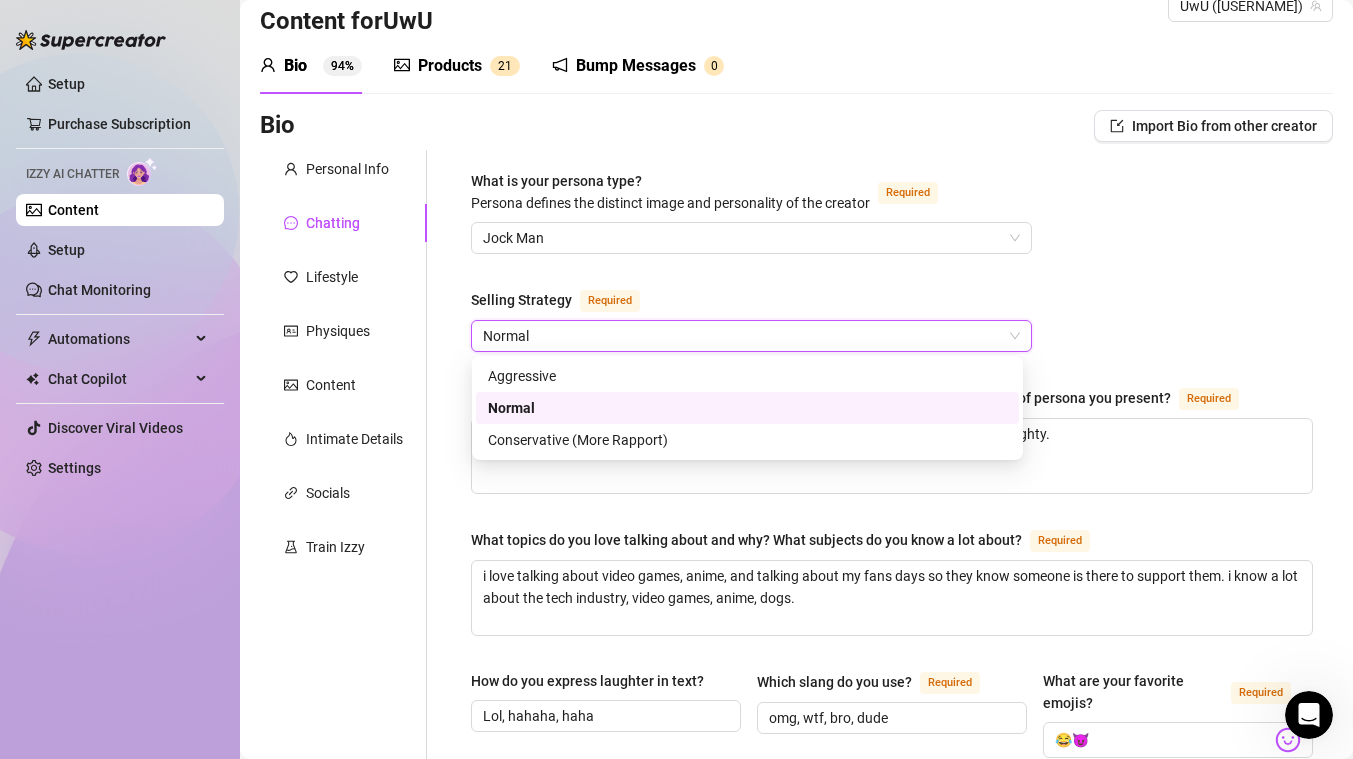 click on "What is your persona type? Persona defines the distinct image and personality of the creator Required Jock Man Selling Strategy Required Normal Normal How would you describe your online personality? How do your fans see you or the type of persona you present? Required my fans see me as daddy. I like to spoil them, tell them how good they are, and how naughty. What topics do you love talking about and why? What subjects do you know a lot about? Required i love talking about video games, anime, and talking about my fans days so they know someone is there to support them. i know a lot about the tech industry, video games, anime, dogs. How do you express laughter in text? Lol, hahaha, haha Which slang do you use? Required omg, wtf, bro, dude What are your favorite emojis? Required 😂😈 Punctuation Style Minimal Casual Proper Capitalization Style Lowercase Proper Names Proper Writing Level Relaxed Mixed Proper Respond to fans in their native language, even if it’s not one you speak. Required no" at bounding box center (892, 907) 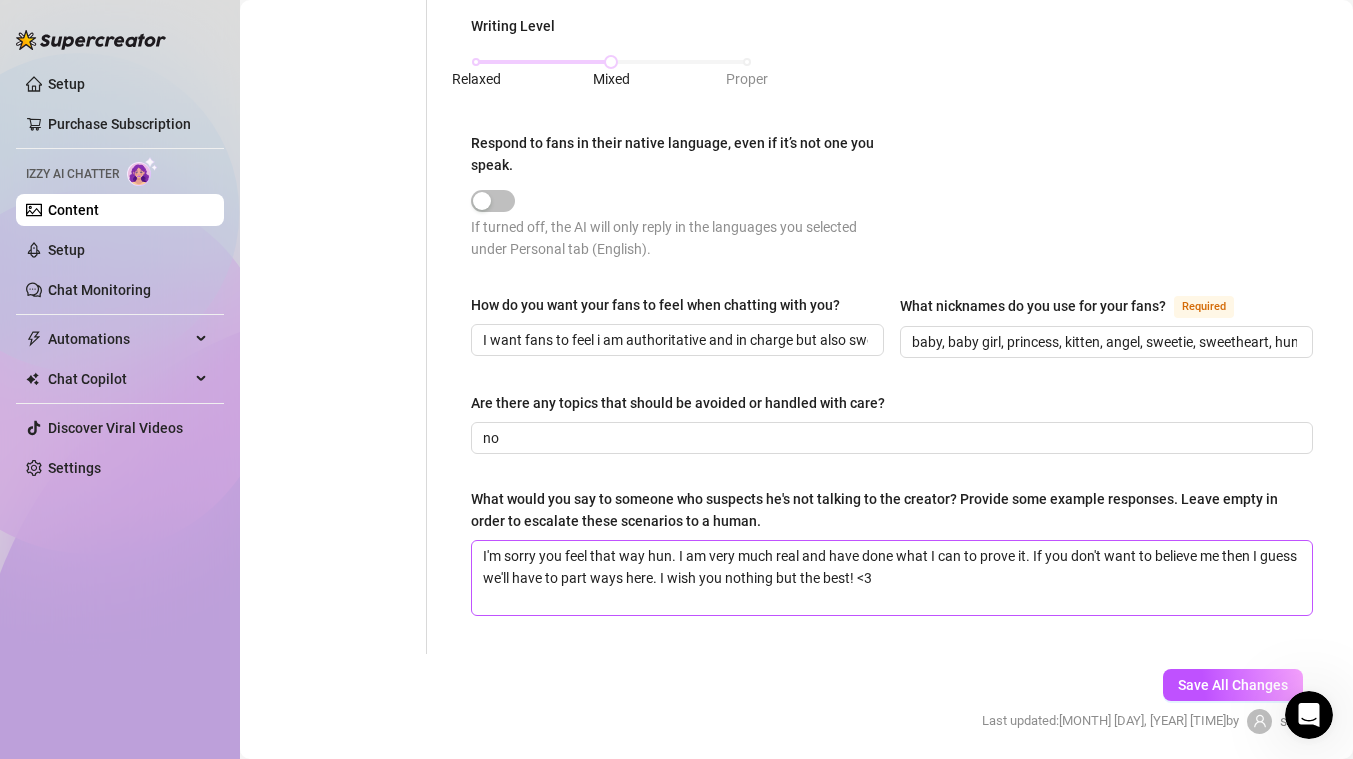 scroll, scrollTop: 1047, scrollLeft: 0, axis: vertical 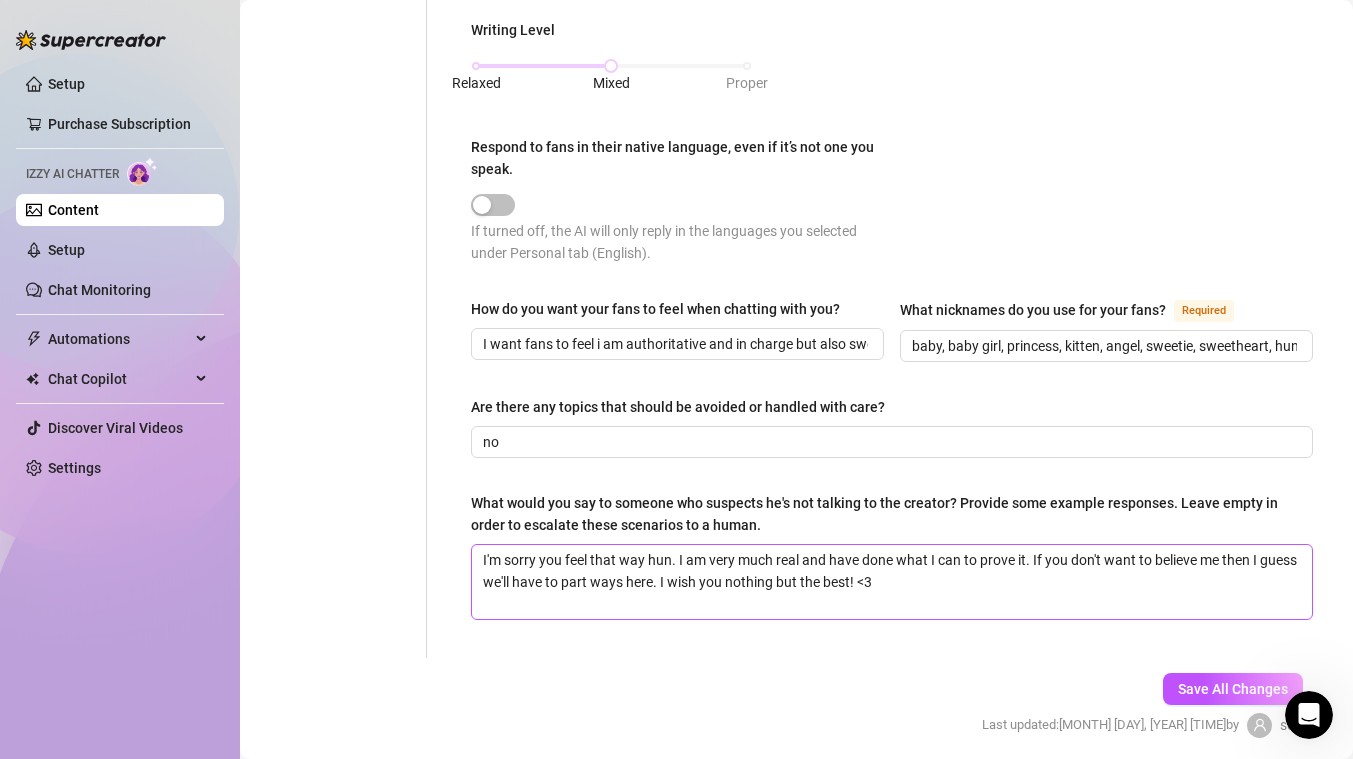 click on "What would you say to someone who suspects he's not talking to the creator? Provide some example responses.
Leave empty in order to escalate these scenarios to a human." at bounding box center (885, 514) 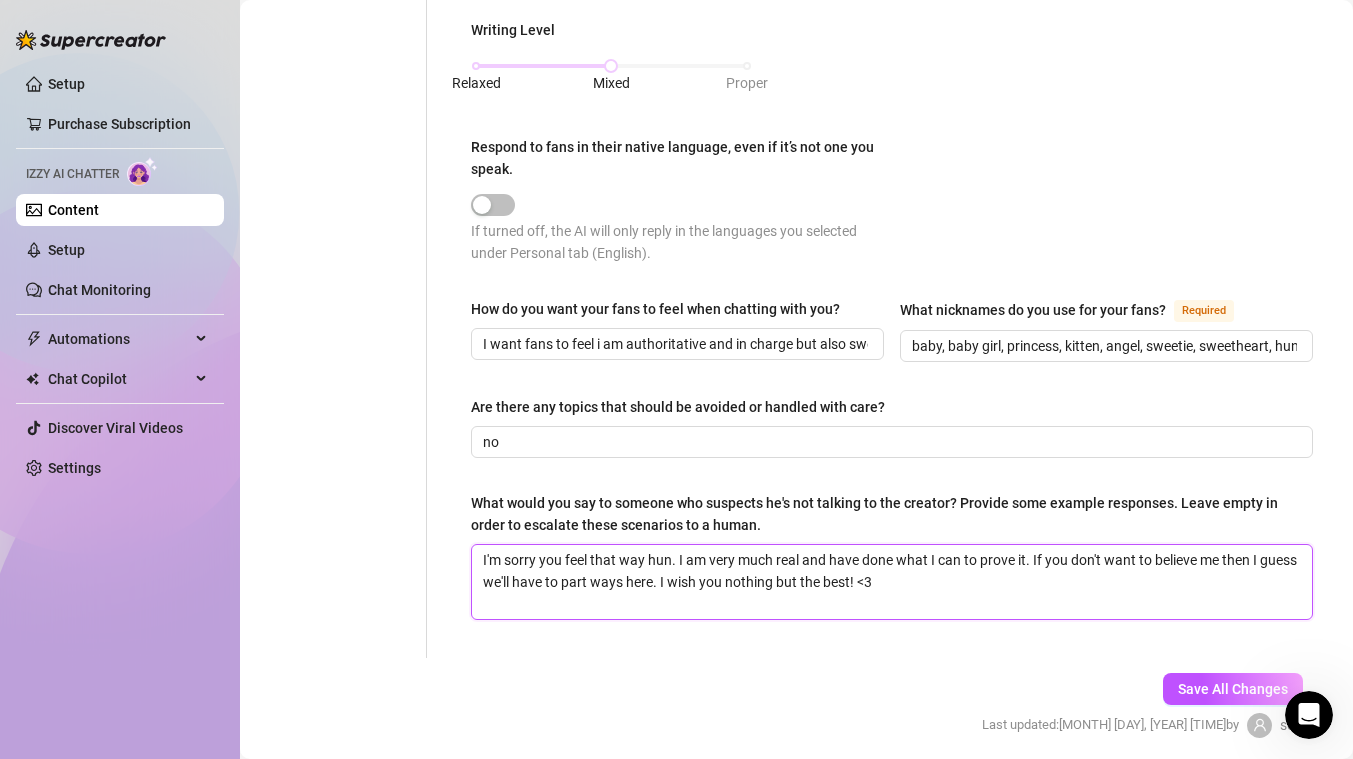 click on "I'm sorry you feel that way hun. I am very much real and have done what I can to prove it. If you don't want to believe me then I guess we'll have to part ways here. I wish you nothing but the best! <3" at bounding box center (892, 582) 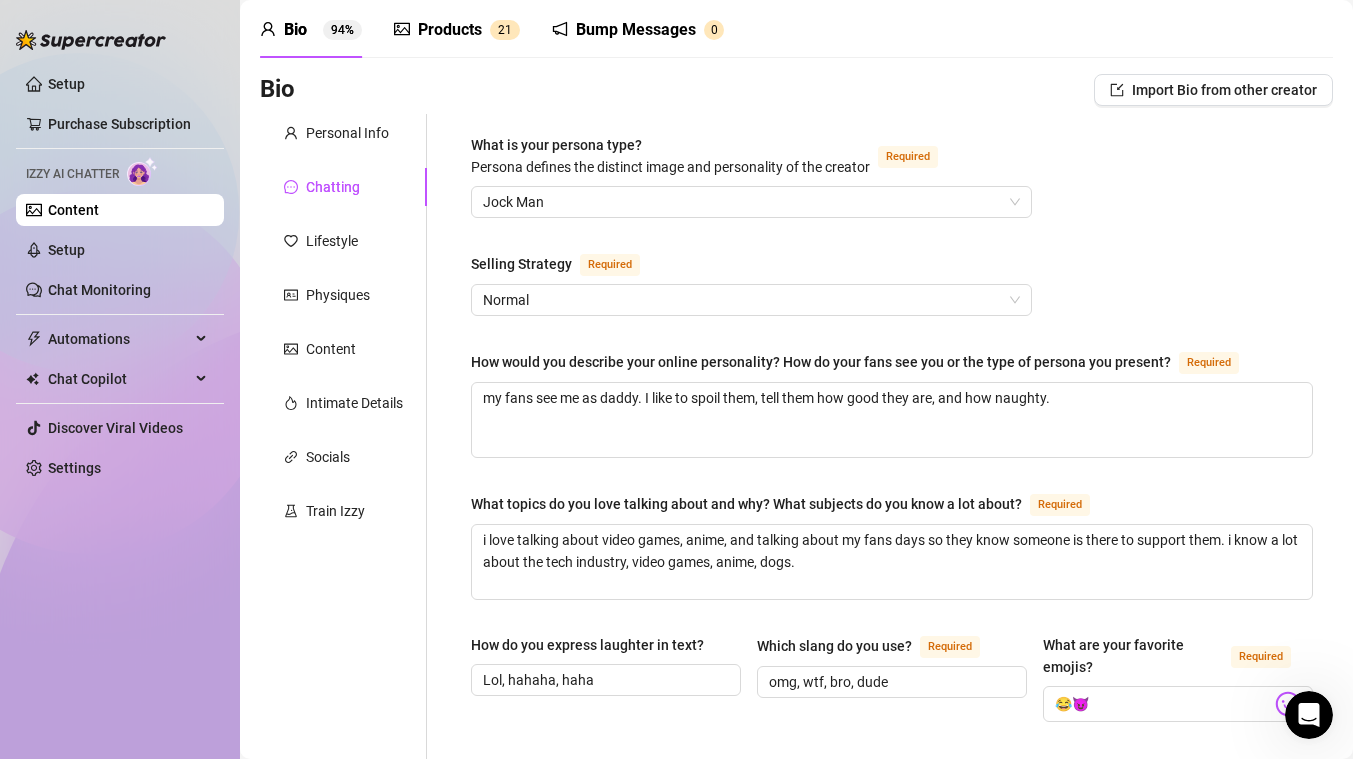 scroll, scrollTop: 0, scrollLeft: 0, axis: both 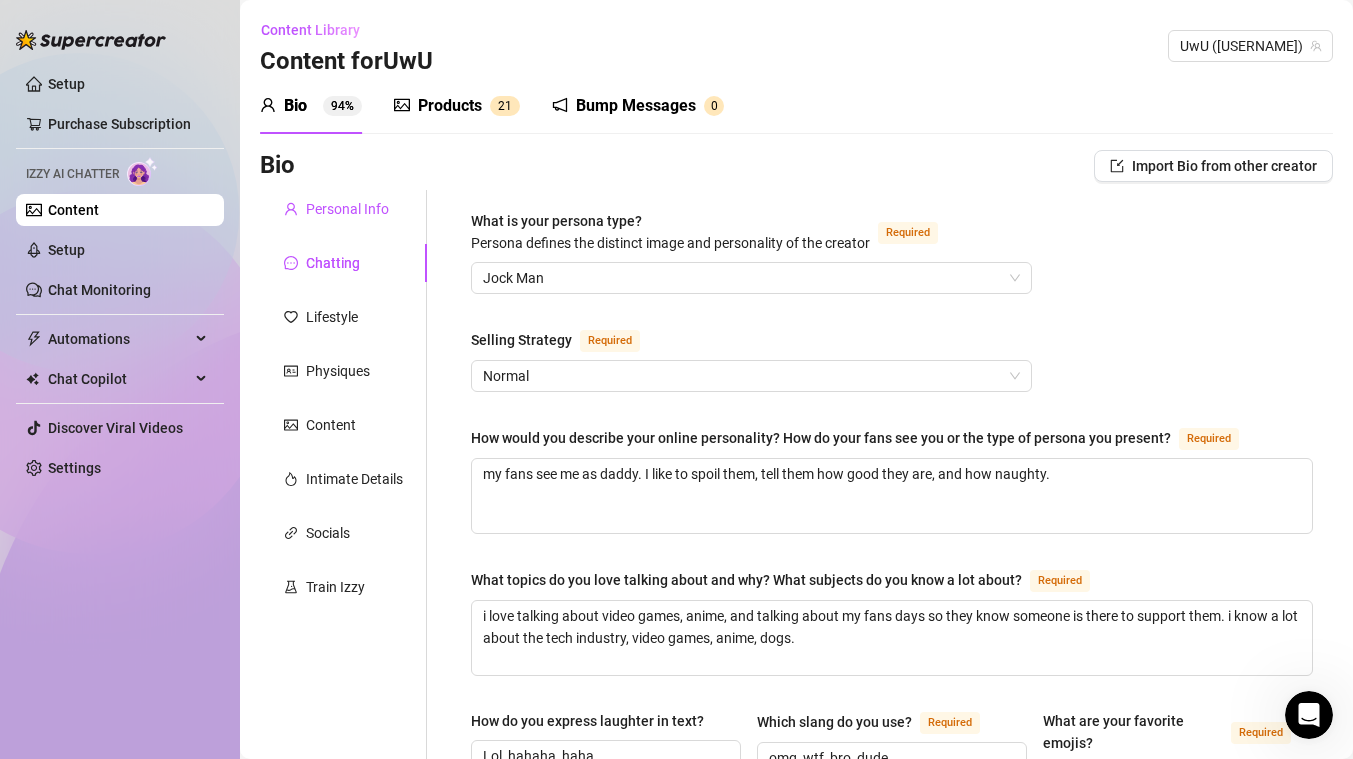 click on "Personal Info" at bounding box center [347, 209] 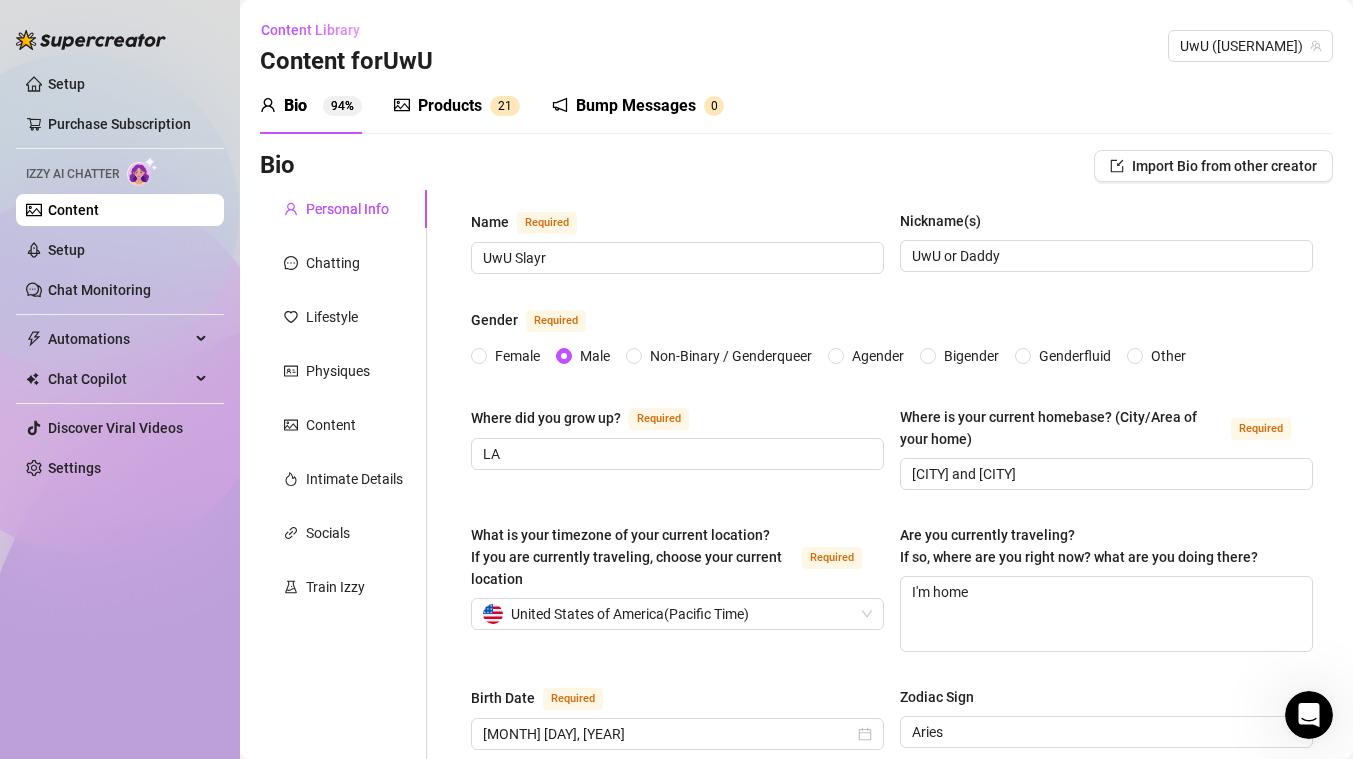 type 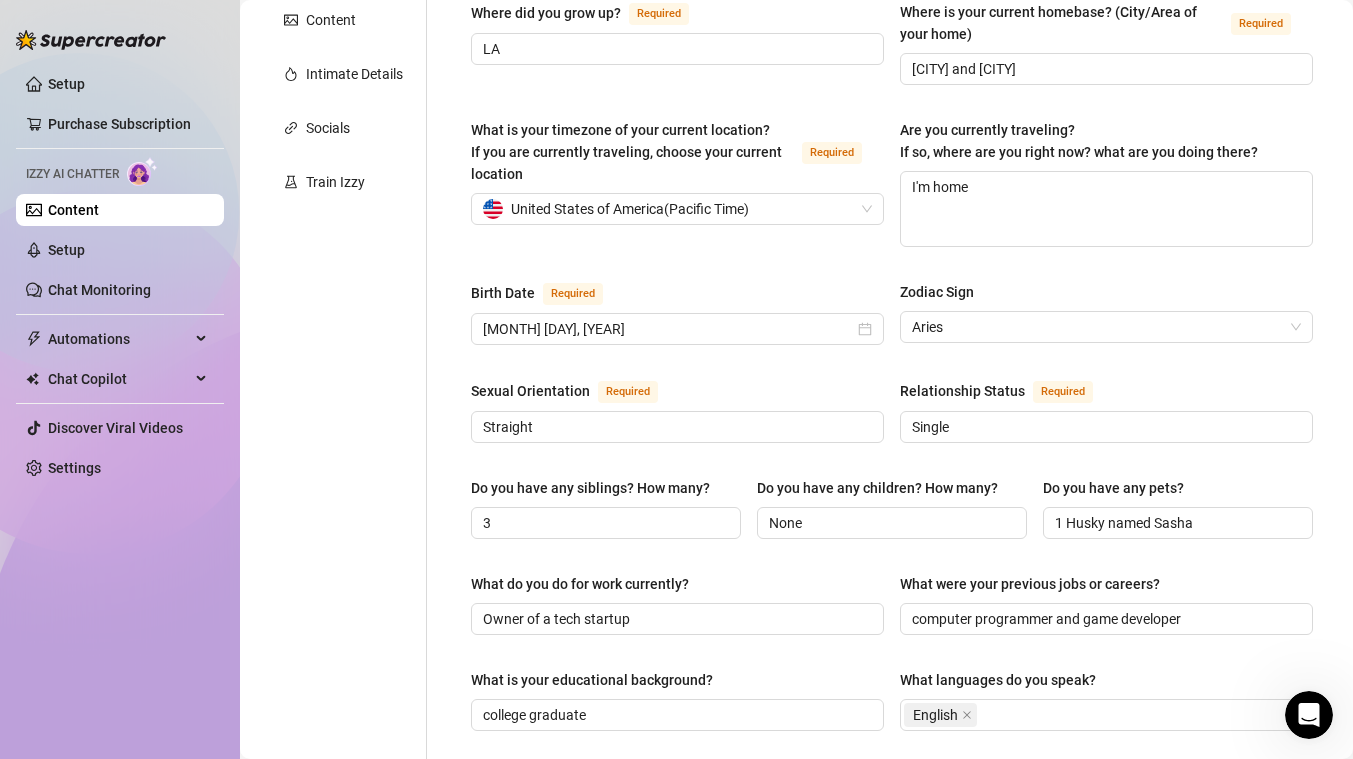 scroll, scrollTop: 0, scrollLeft: 0, axis: both 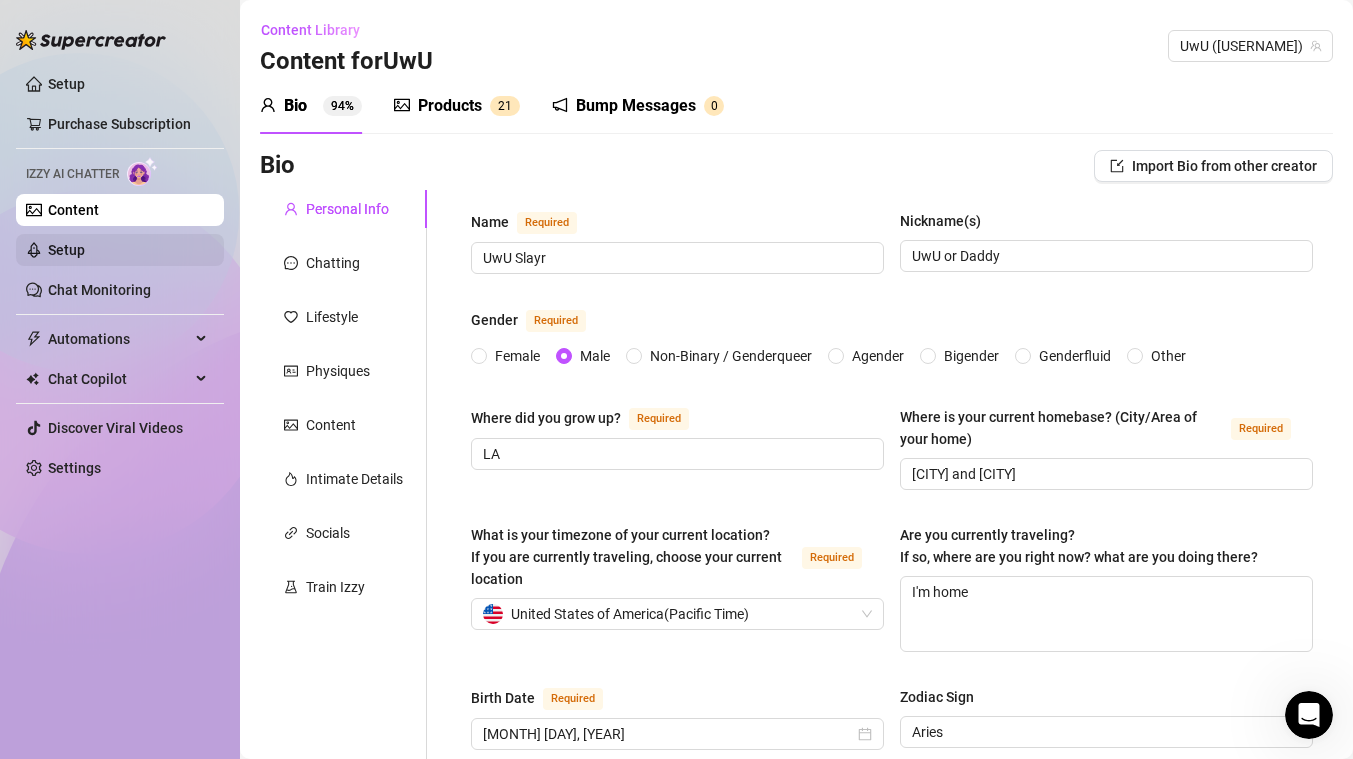 click on "Setup" at bounding box center (66, 250) 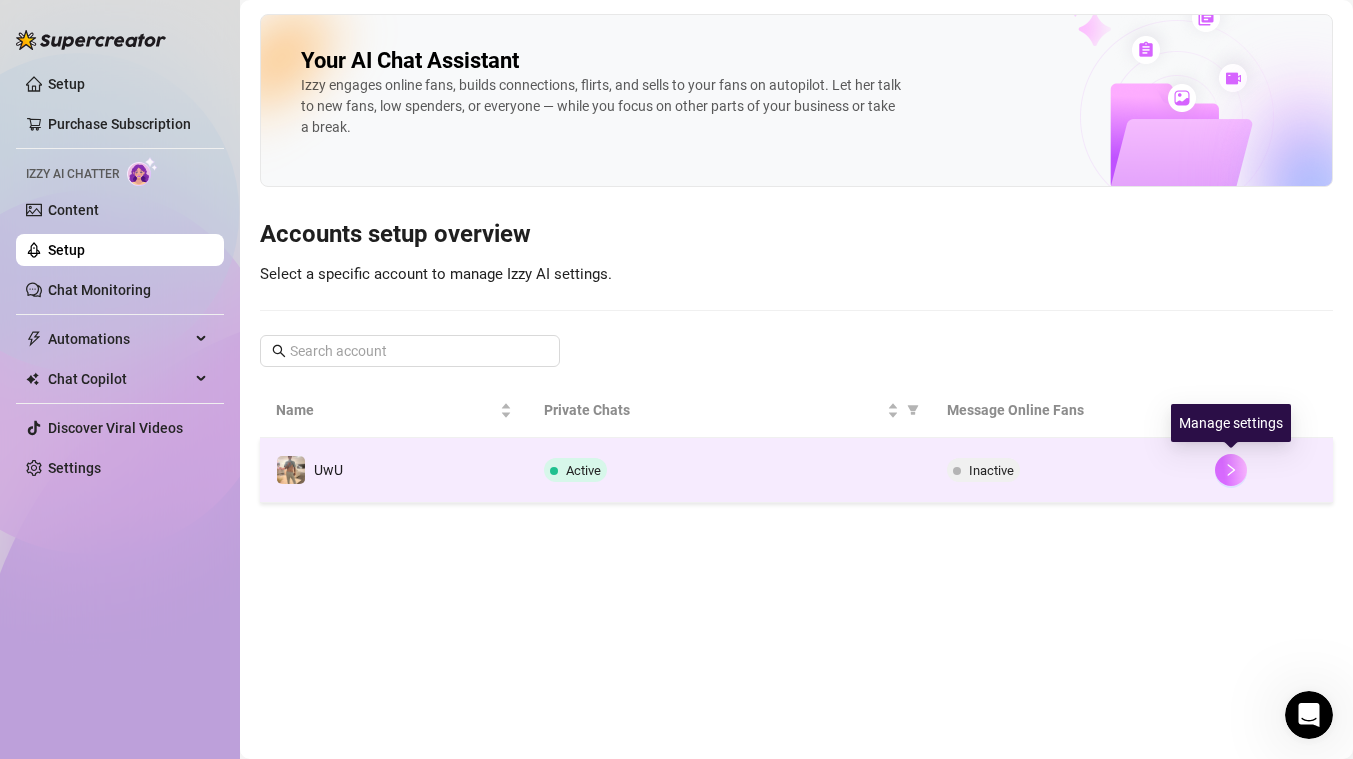 click 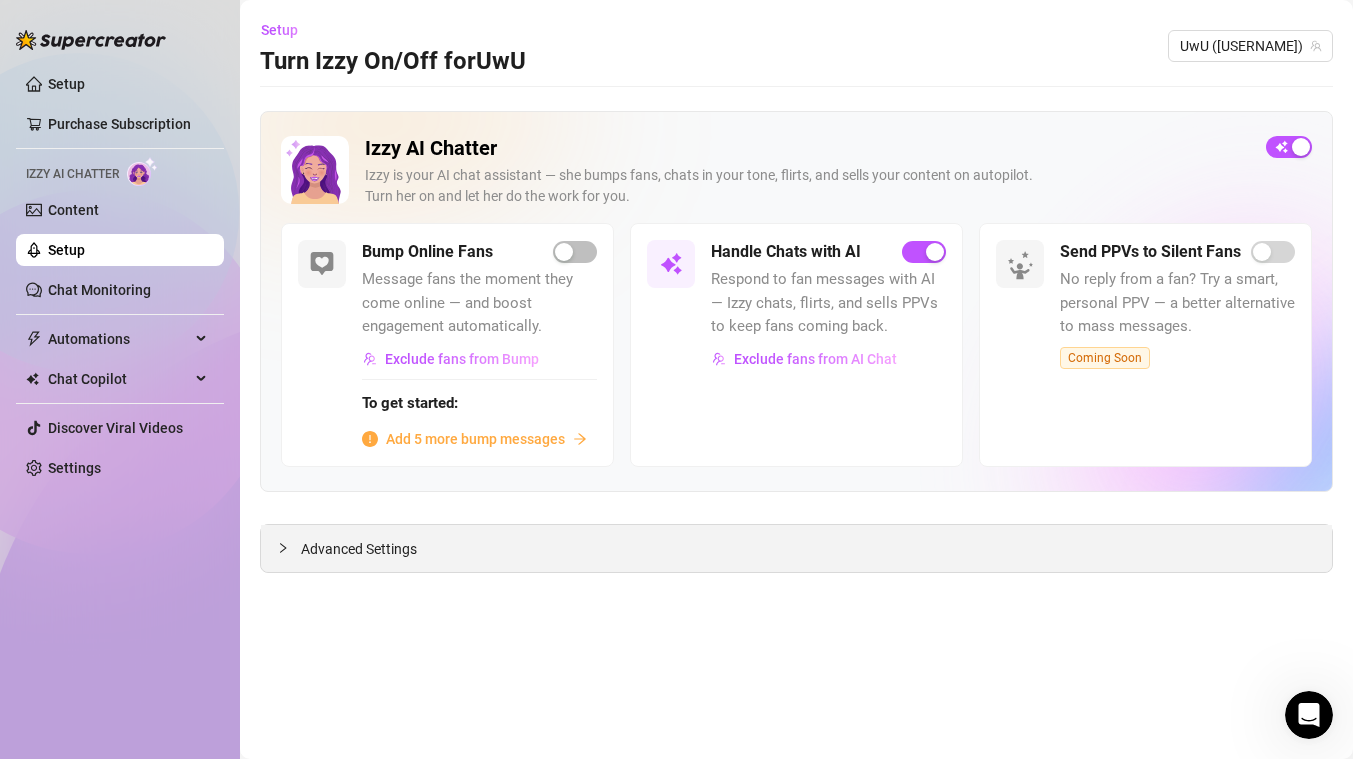 click on "Advanced Settings" at bounding box center (359, 549) 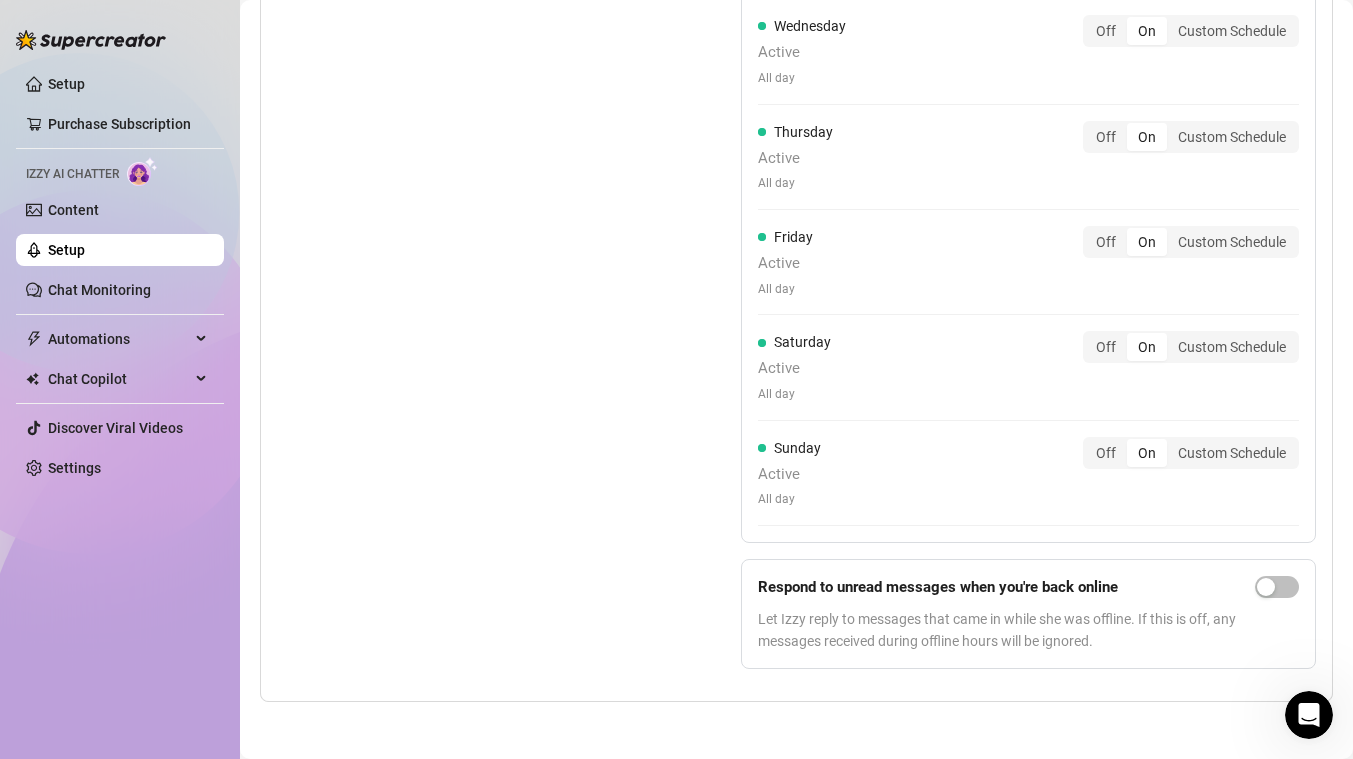 scroll, scrollTop: 1409, scrollLeft: 0, axis: vertical 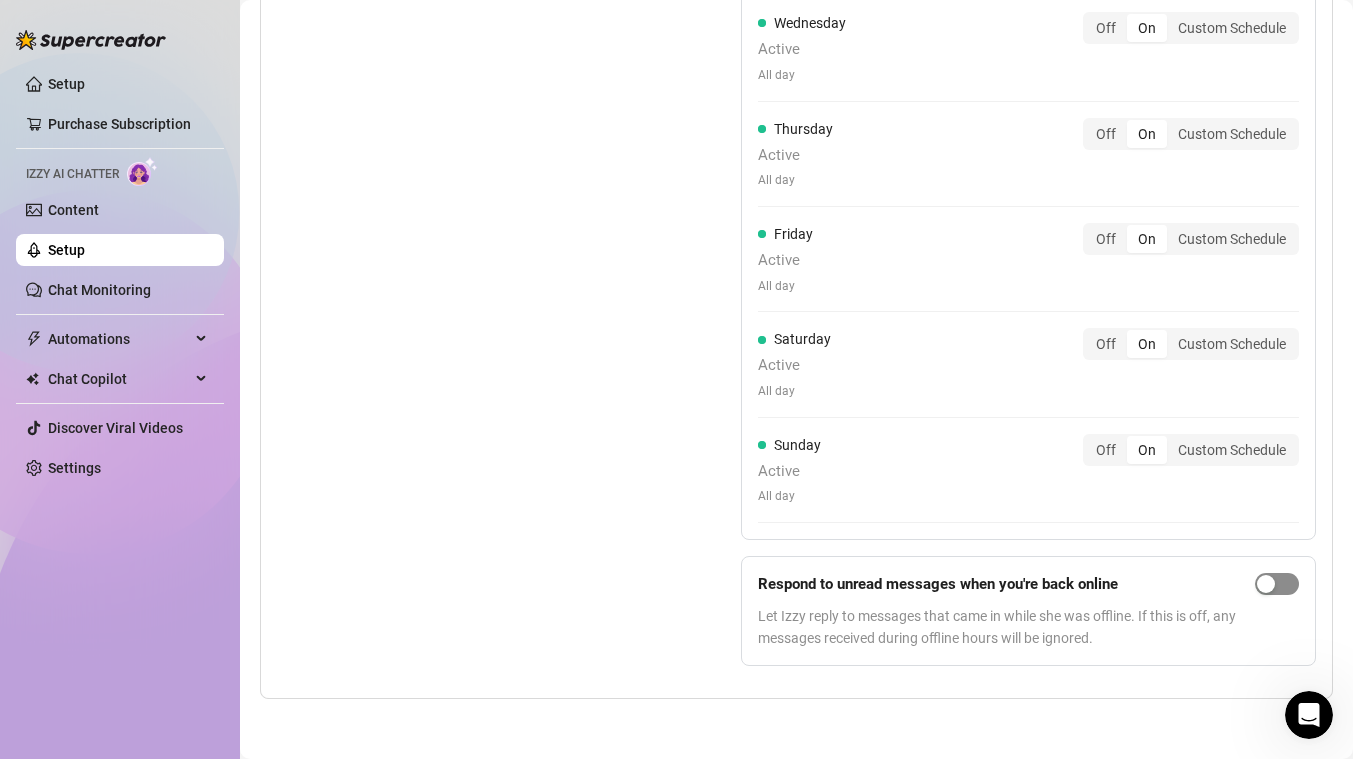 click at bounding box center (1266, 584) 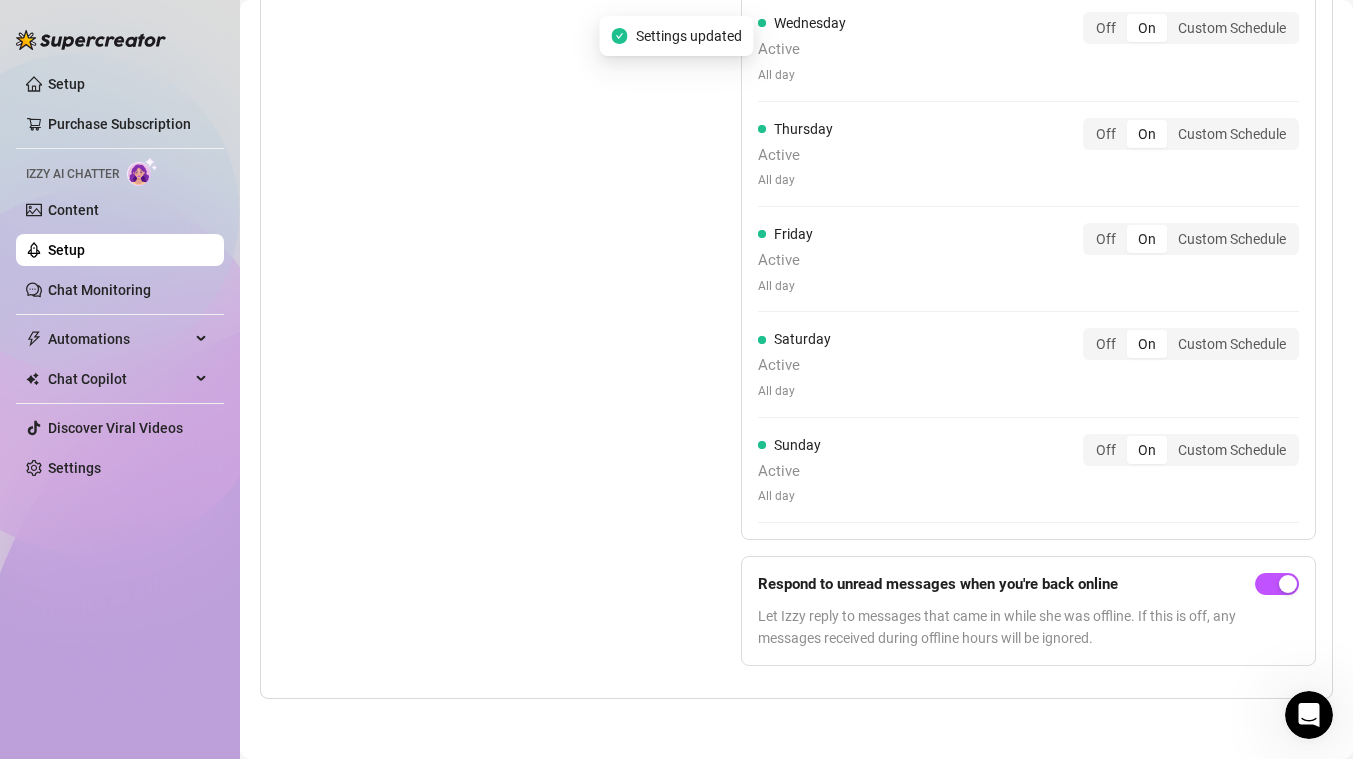 click 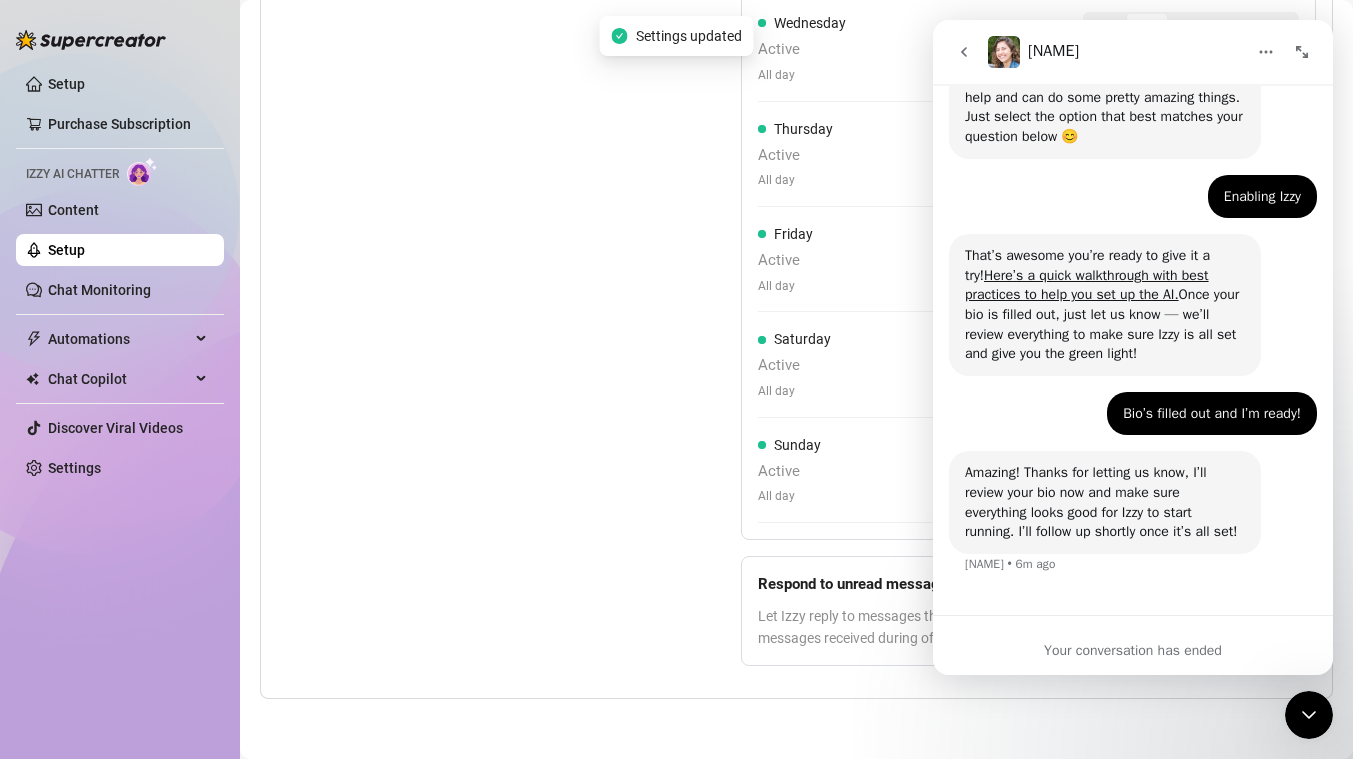 scroll, scrollTop: 228, scrollLeft: 0, axis: vertical 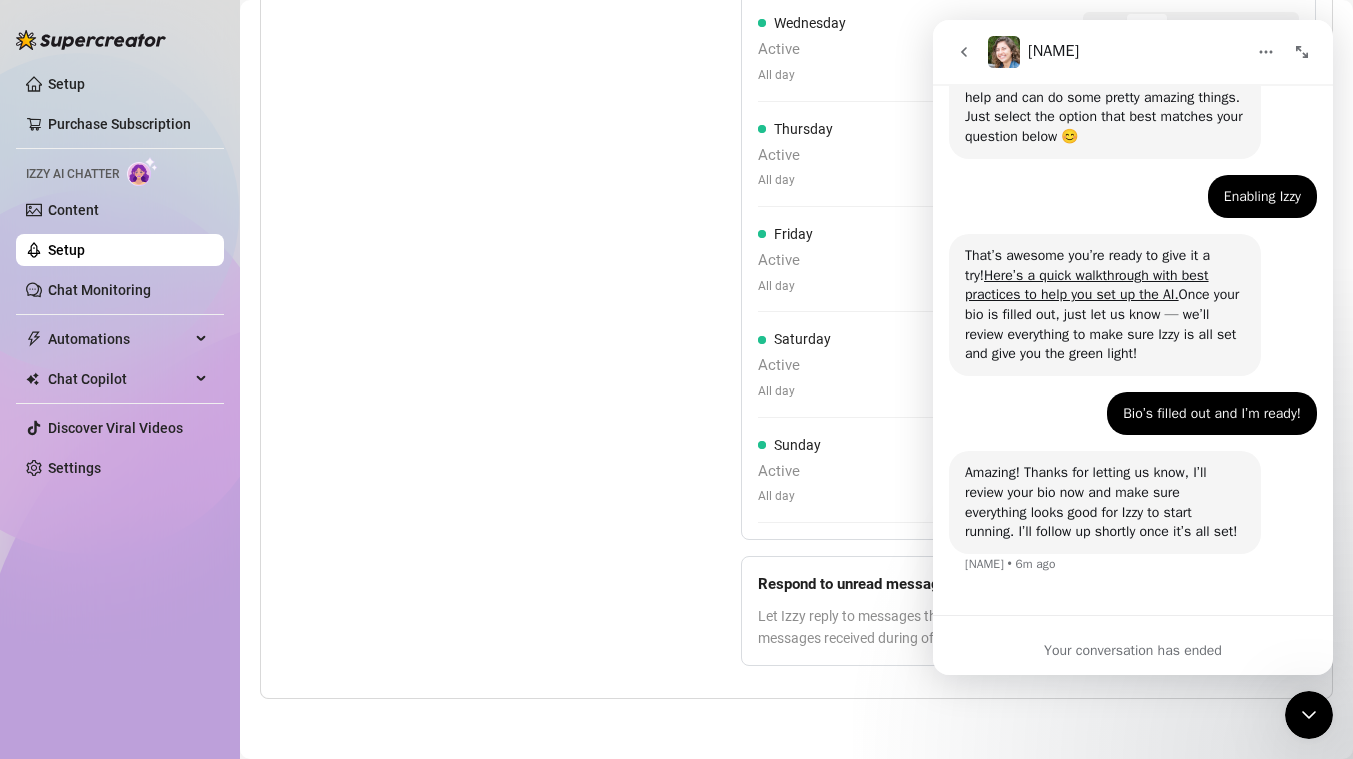 click on "Set Active Hours (Izzy Availability) Set specific hours when Izzy engaging with fans. Outside of these hours, reach out to online fans and automated replies will be paused until the next active period. Effective Timezone: America/Denver Monday Active All day Off On Custom Schedule Tuesday Active All day Off On Custom Schedule Wednesday Active All day Off On Custom Schedule Thursday Active All day Off On Custom Schedule Friday Active All day Off On Custom Schedule Saturday Active All day Off On Custom Schedule Sunday Active All day Off On Custom Schedule Respond to unread messages when you're back online Let Izzy reply to messages that came in while she was offline. If this is off, any messages received during offline hours will be ignored." at bounding box center [796, 232] 